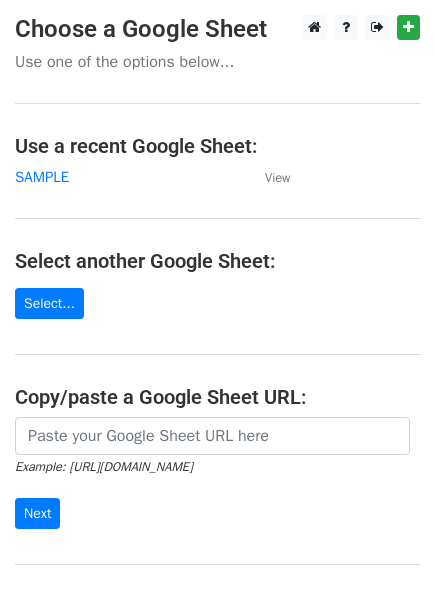 scroll, scrollTop: 0, scrollLeft: 0, axis: both 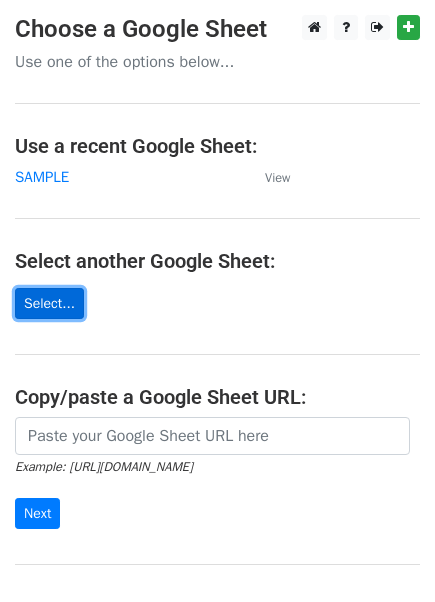 click on "Select..." at bounding box center (49, 303) 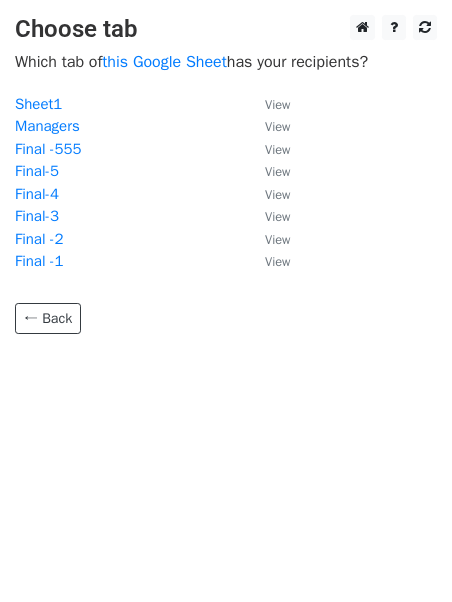 scroll, scrollTop: 0, scrollLeft: 0, axis: both 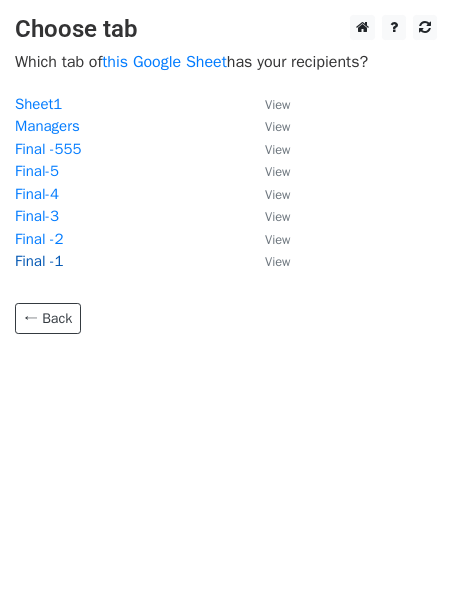 click on "Final -1" at bounding box center (39, 261) 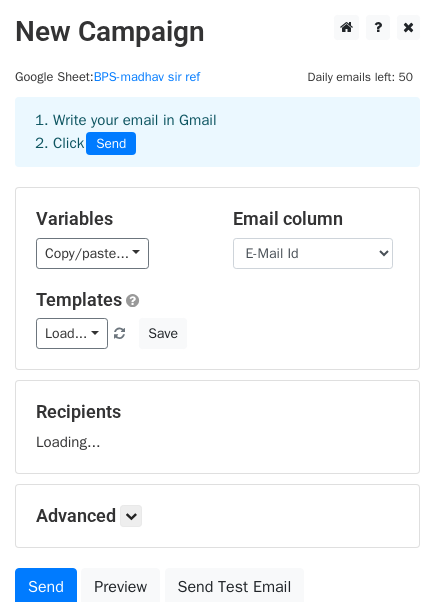 scroll, scrollTop: 0, scrollLeft: 0, axis: both 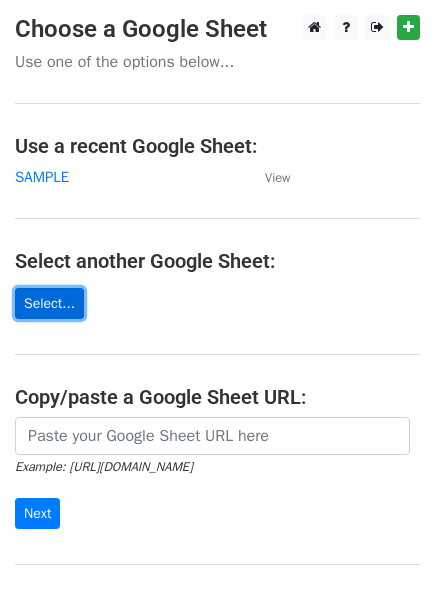 click on "Select..." at bounding box center (49, 303) 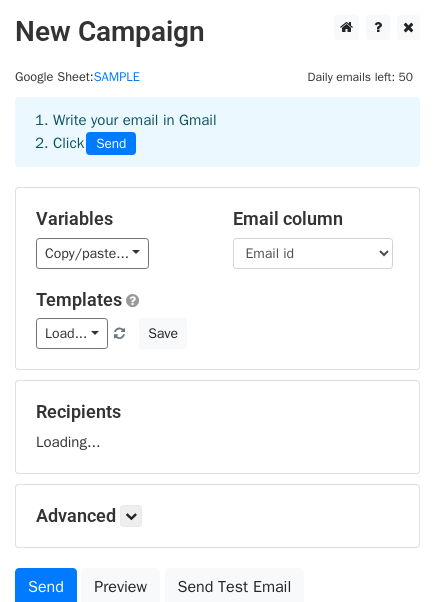scroll, scrollTop: 0, scrollLeft: 0, axis: both 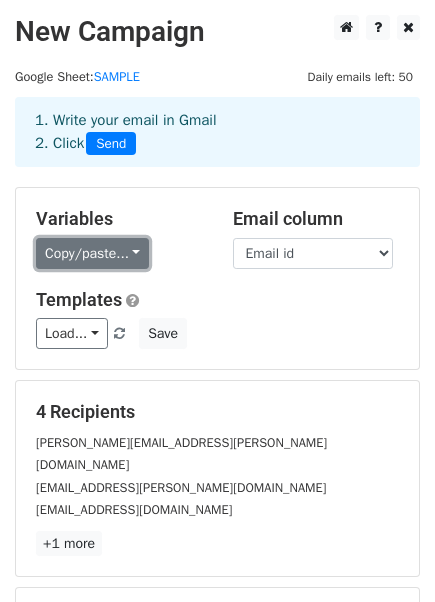 click on "Copy/paste..." at bounding box center [92, 253] 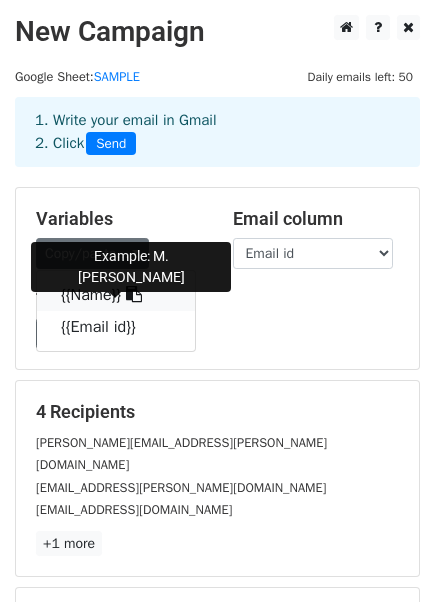 click on "{{Name}}" at bounding box center (116, 295) 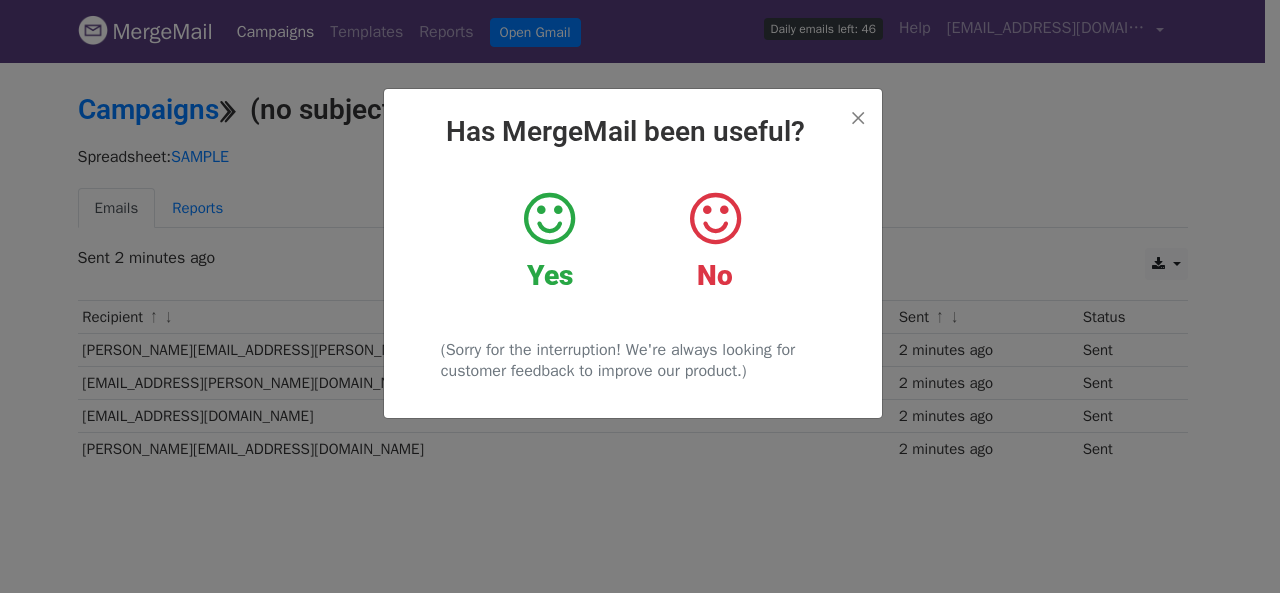 scroll, scrollTop: 0, scrollLeft: 0, axis: both 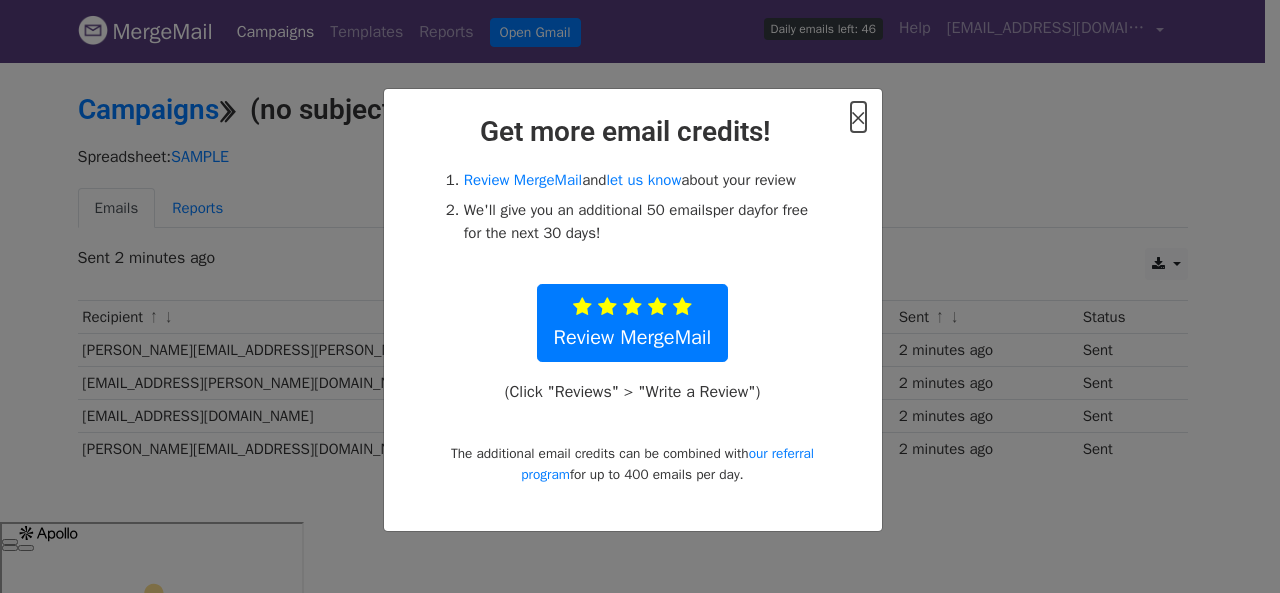 click on "×" at bounding box center (858, 117) 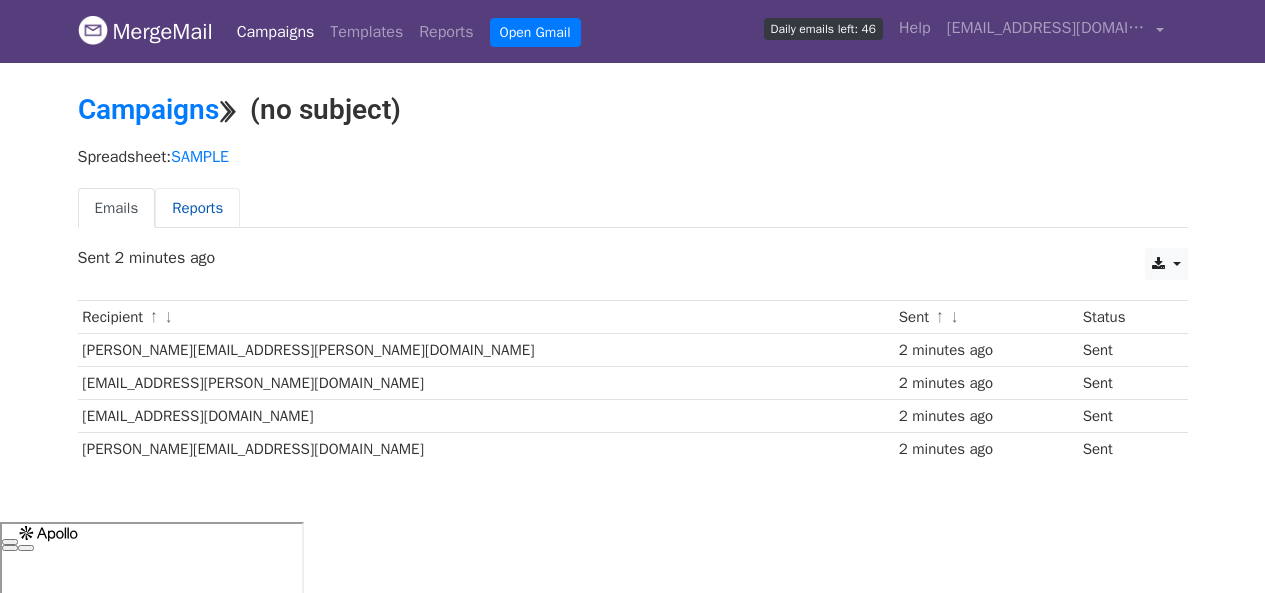 click on "Reports" at bounding box center [197, 208] 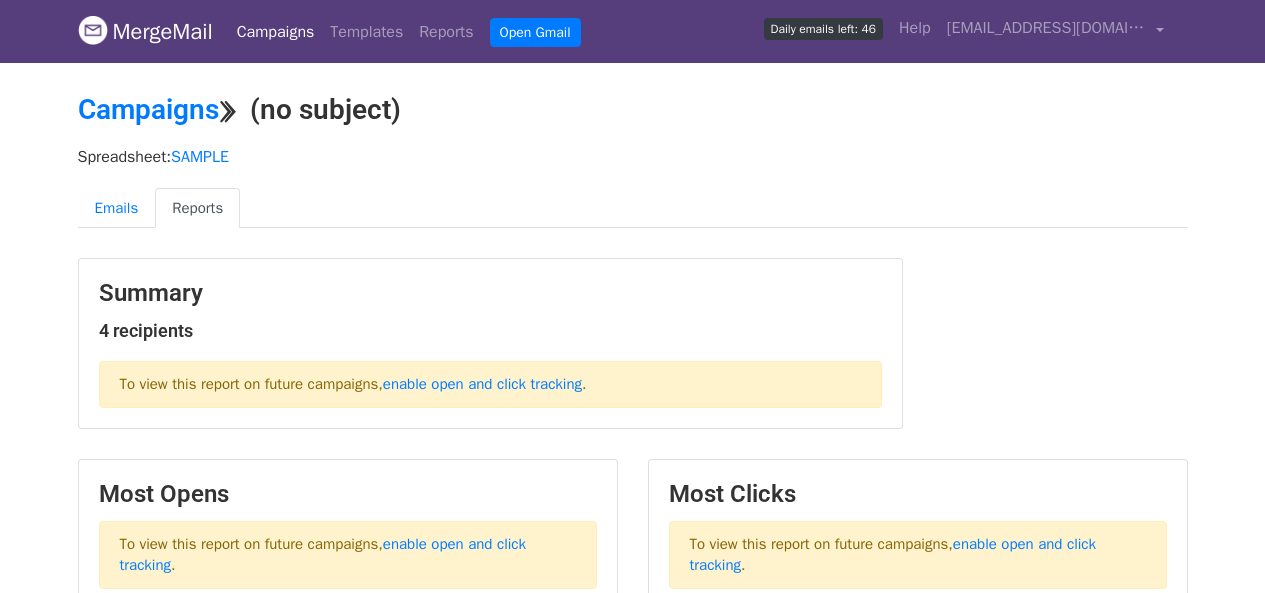 scroll, scrollTop: 0, scrollLeft: 0, axis: both 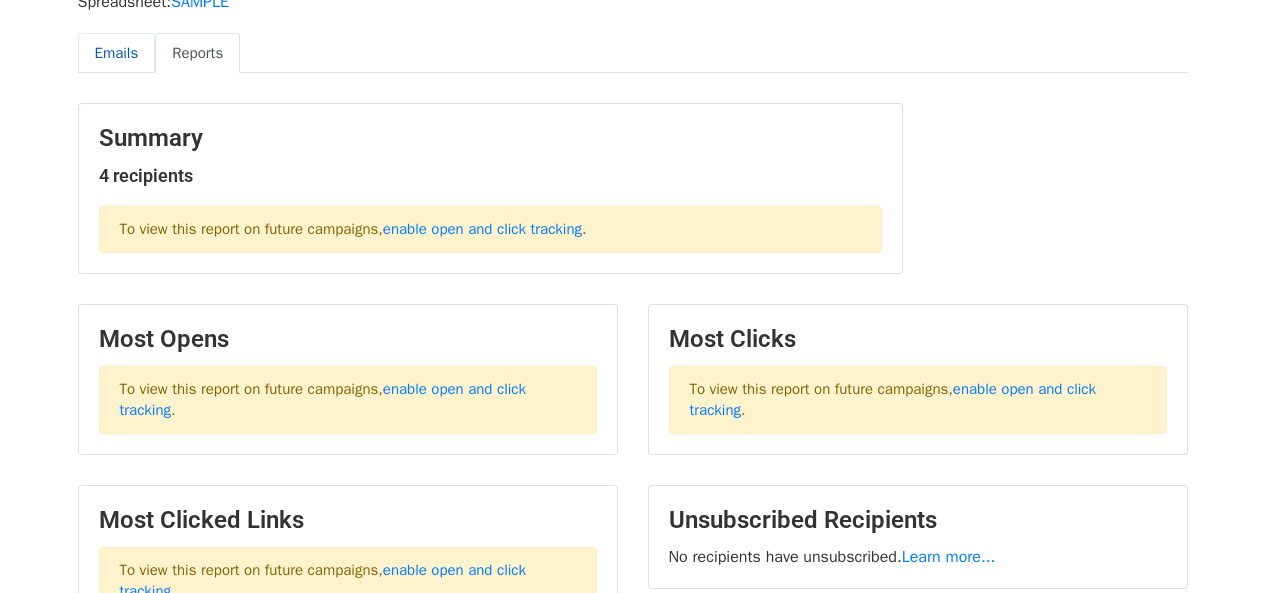 click on "Emails" at bounding box center (117, 53) 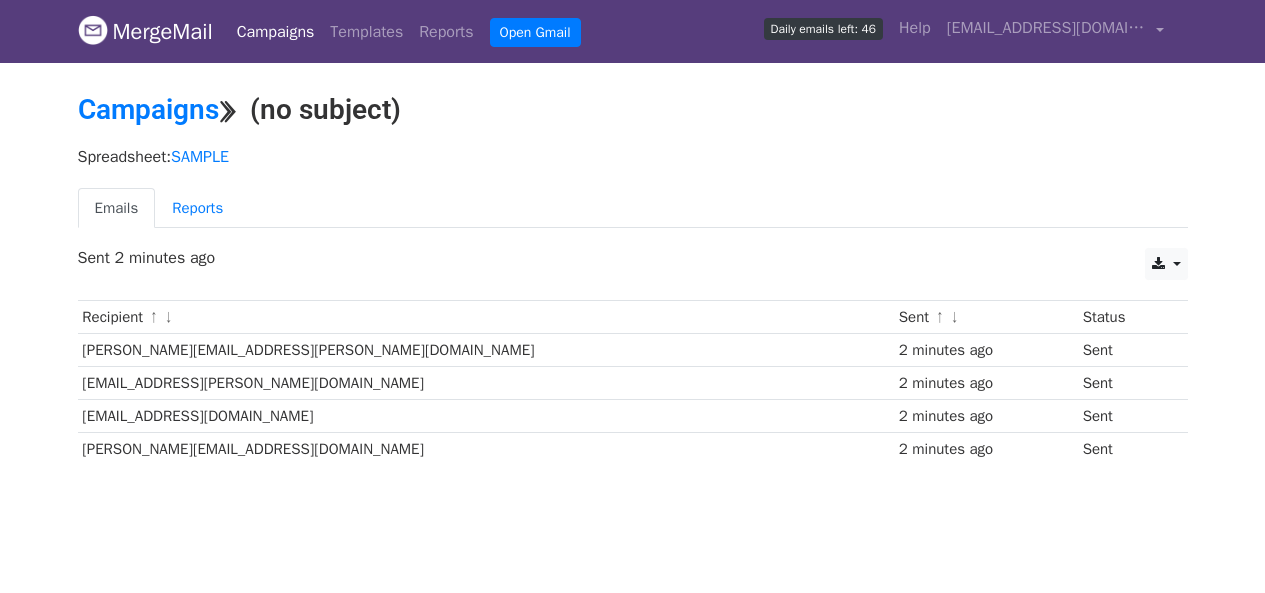 scroll, scrollTop: 0, scrollLeft: 0, axis: both 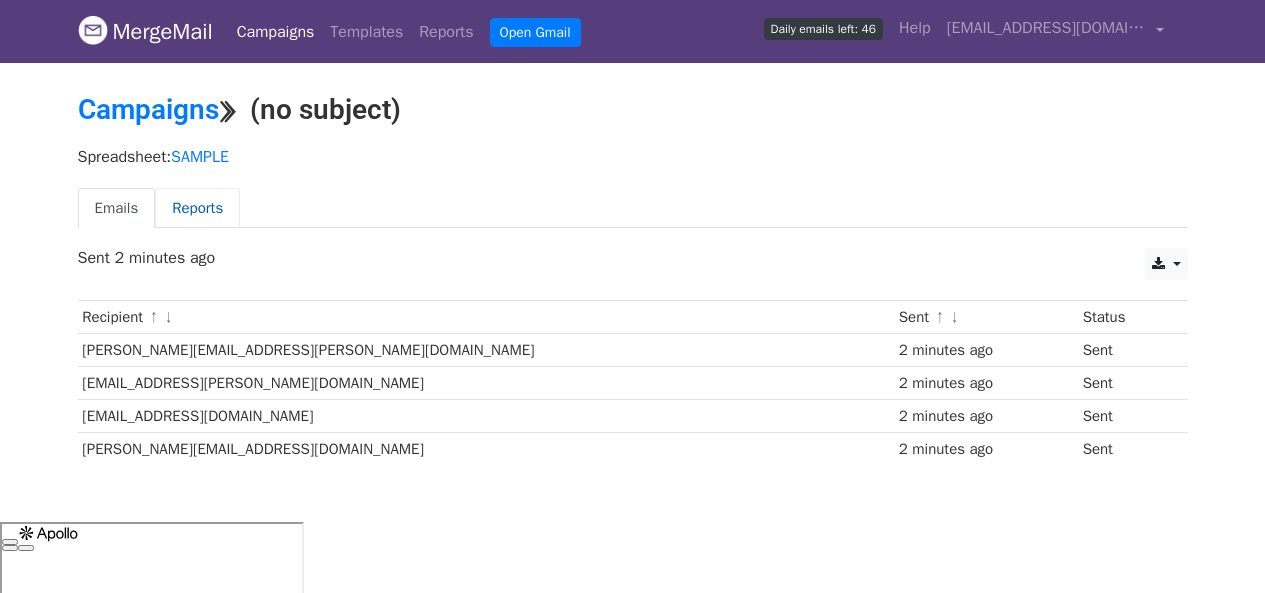 click on "Reports" at bounding box center (197, 208) 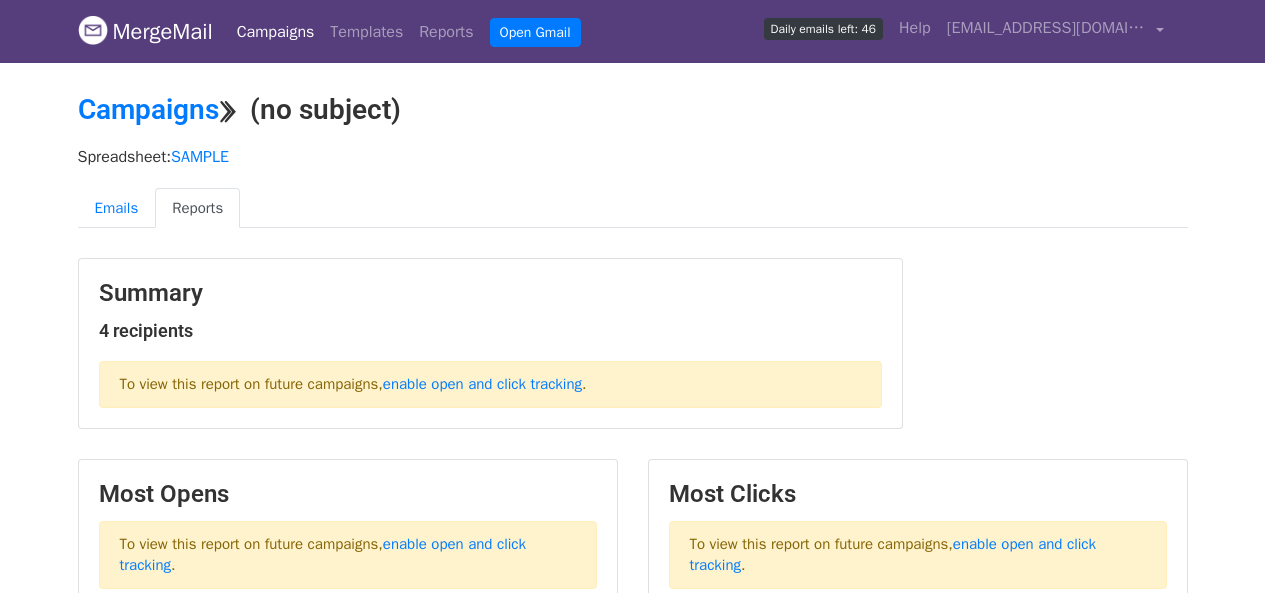scroll, scrollTop: 0, scrollLeft: 0, axis: both 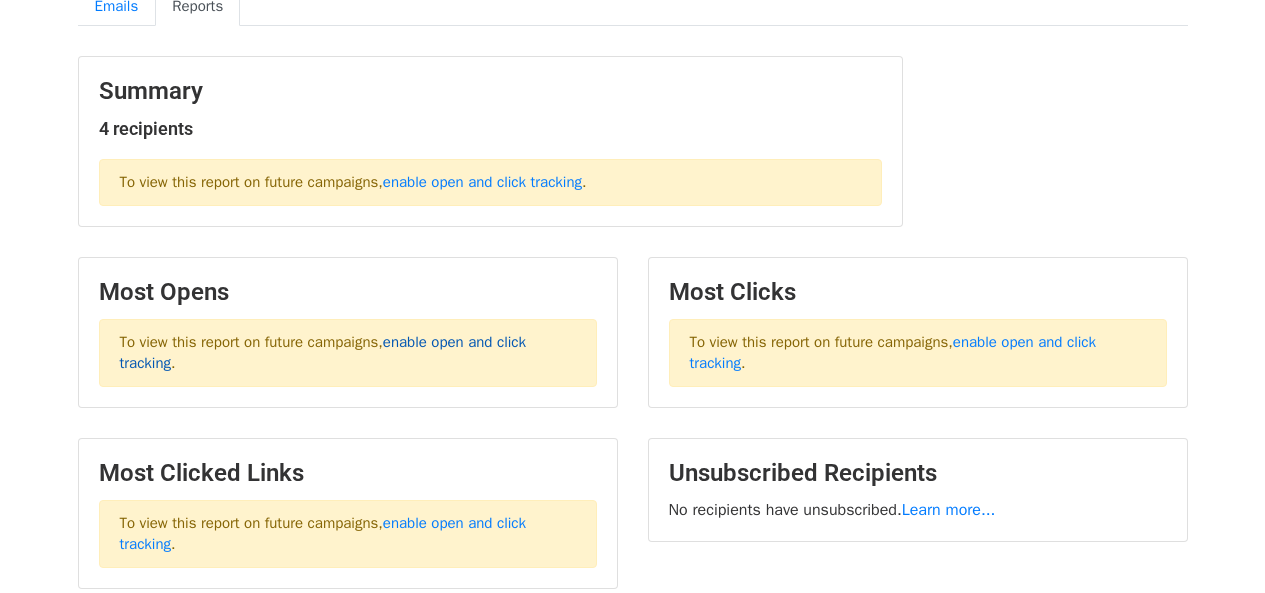 click on "enable open and click tracking" at bounding box center (323, 352) 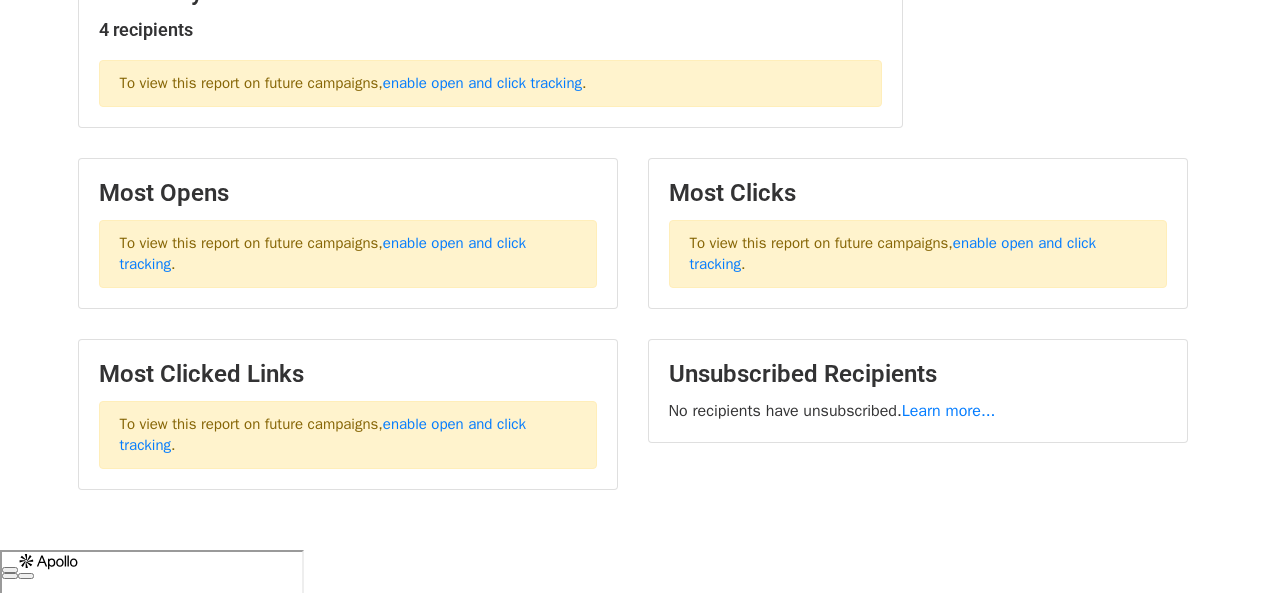 scroll, scrollTop: 303, scrollLeft: 0, axis: vertical 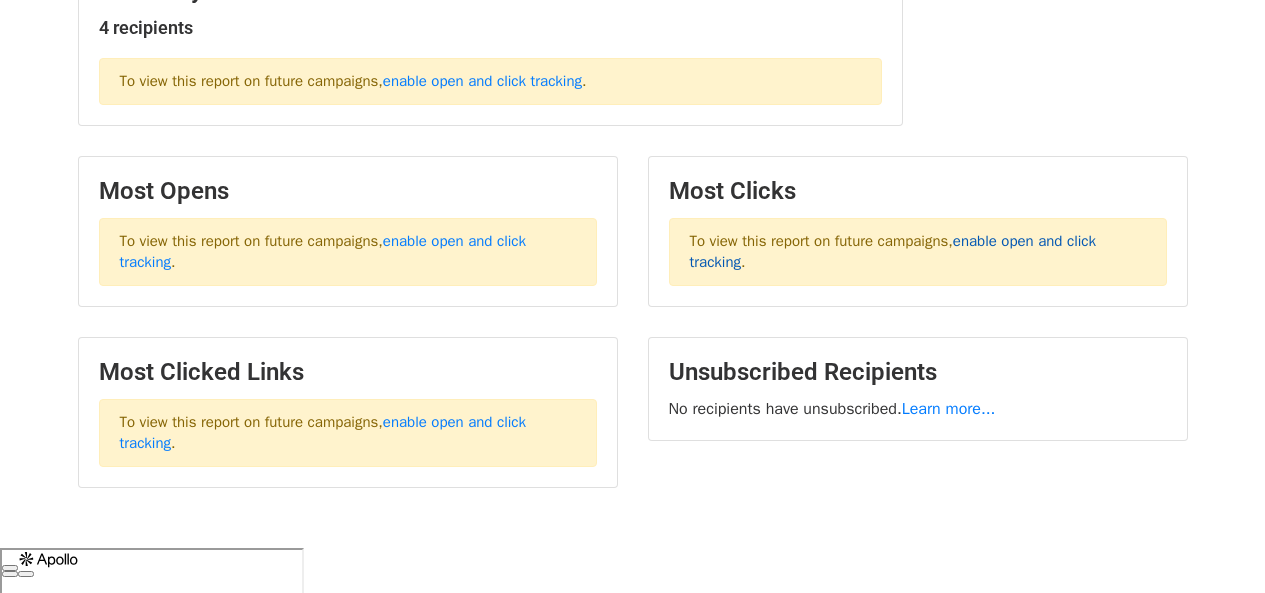 click on "enable open and click tracking" at bounding box center [893, 251] 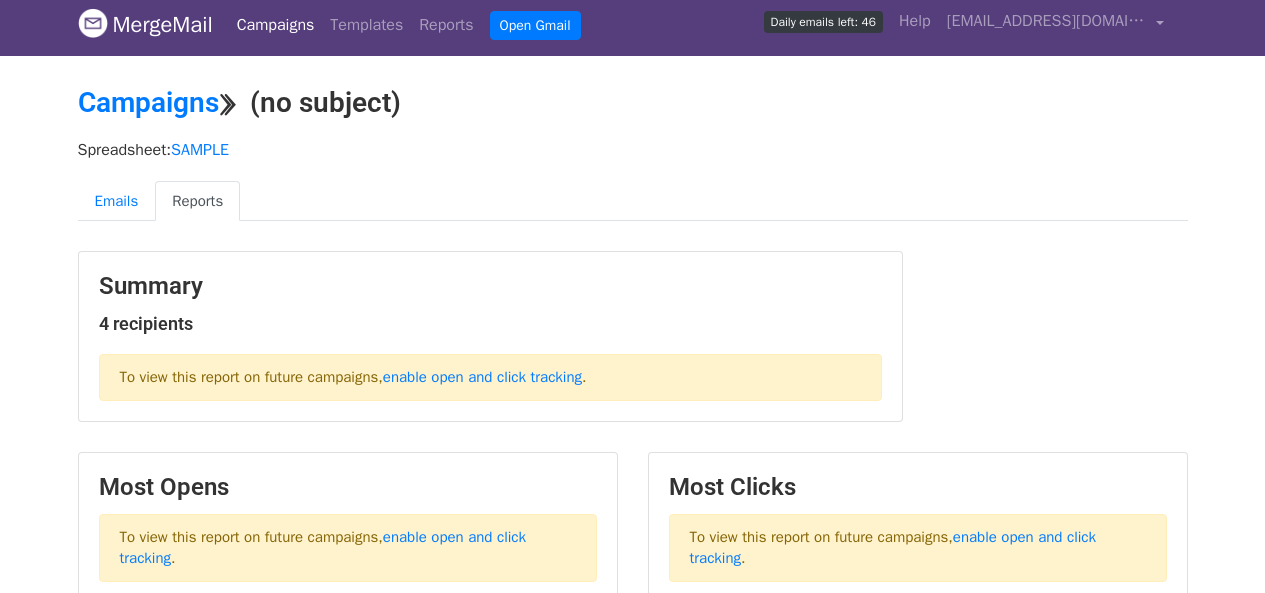 scroll, scrollTop: 0, scrollLeft: 0, axis: both 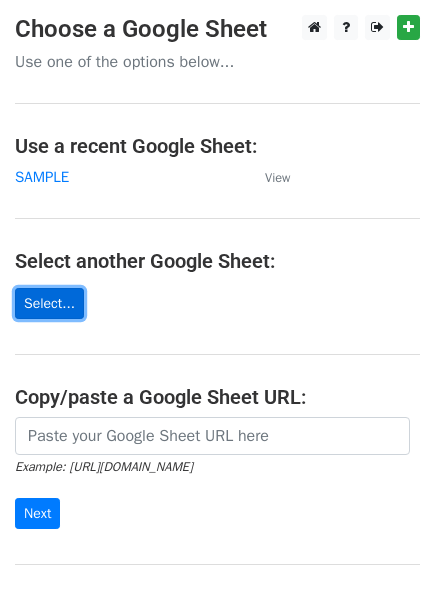 click on "Select..." at bounding box center (49, 303) 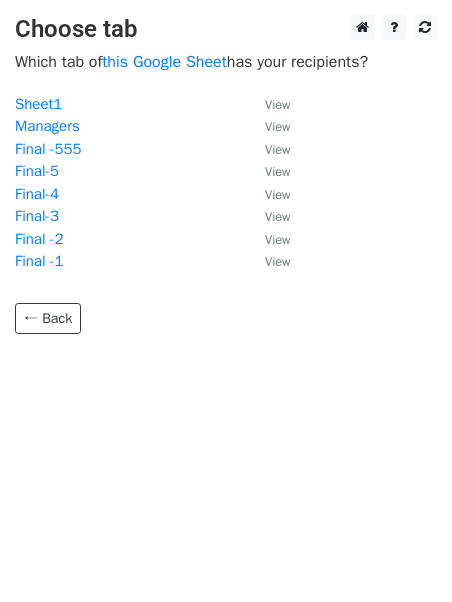 scroll, scrollTop: 0, scrollLeft: 0, axis: both 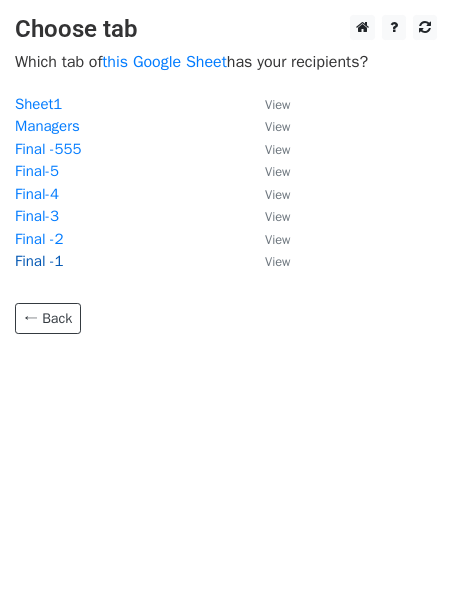 click on "Final -1" at bounding box center (39, 261) 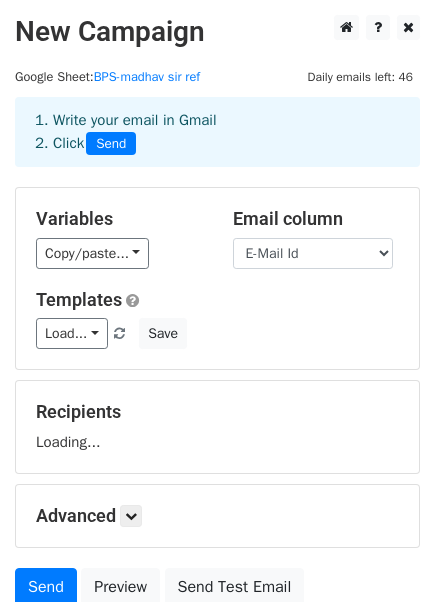 scroll, scrollTop: 0, scrollLeft: 0, axis: both 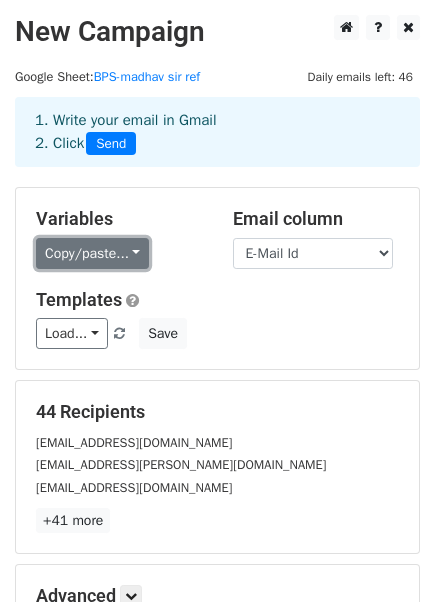click on "Copy/paste..." at bounding box center (92, 253) 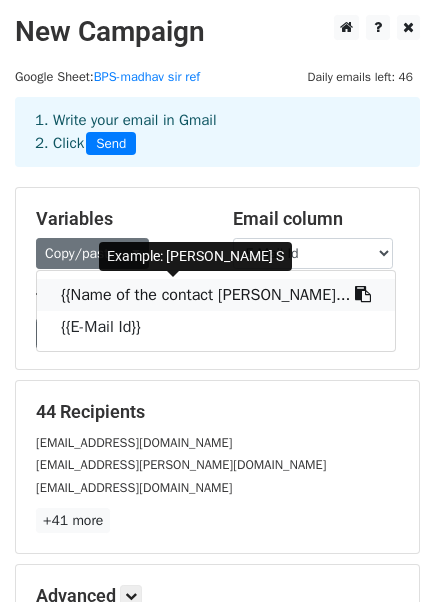 click on "{{Name of the contact Perso..." at bounding box center (216, 295) 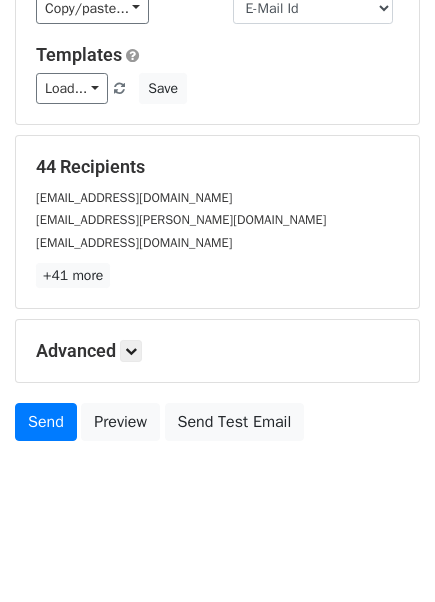 scroll, scrollTop: 248, scrollLeft: 0, axis: vertical 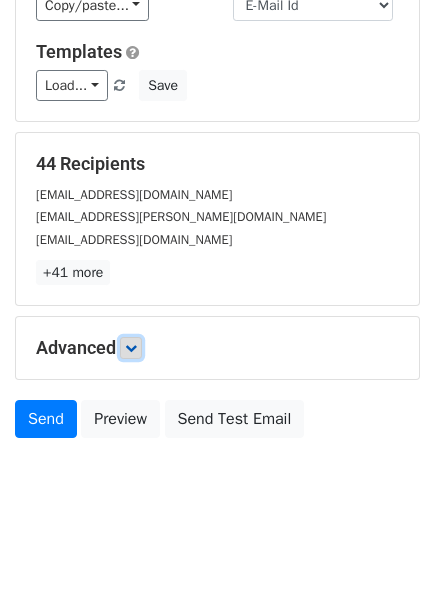 click at bounding box center [131, 348] 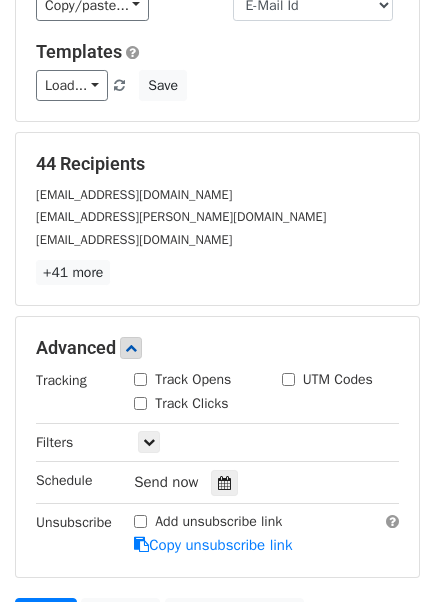 click on "Track Opens" at bounding box center (140, 379) 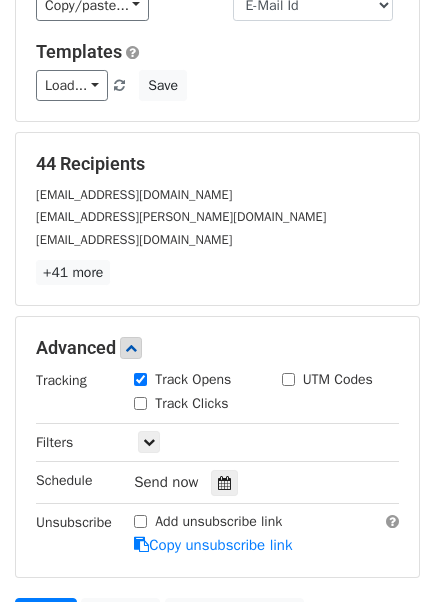 click on "Track Clicks" at bounding box center (140, 403) 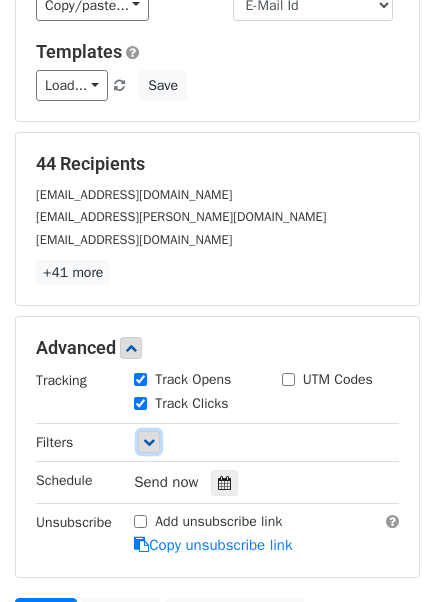 click at bounding box center [149, 442] 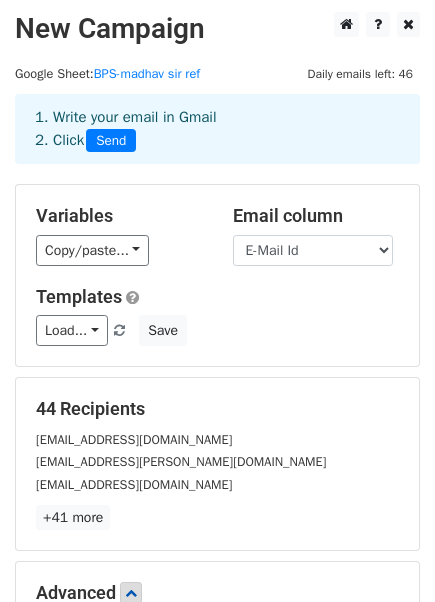 scroll, scrollTop: 0, scrollLeft: 0, axis: both 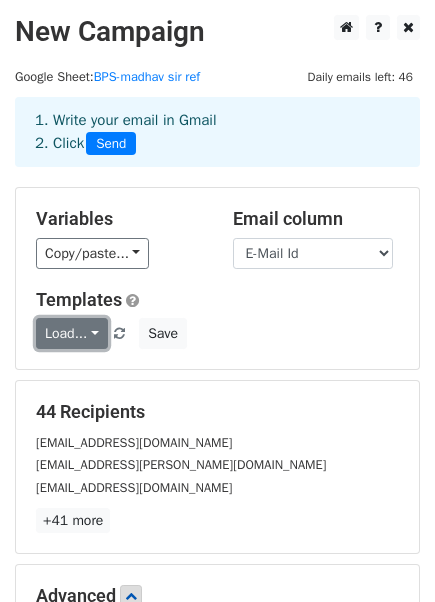 click on "Load..." at bounding box center (72, 333) 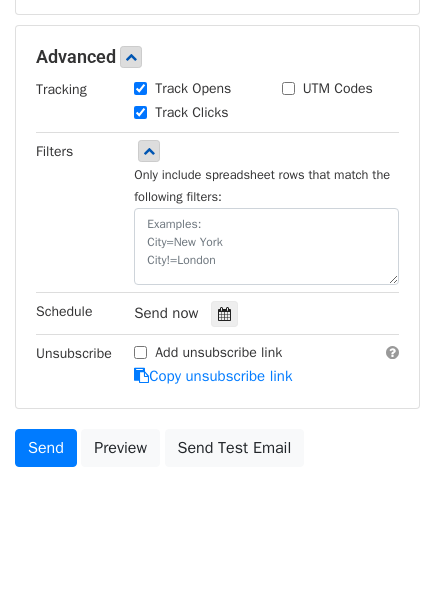 scroll, scrollTop: 565, scrollLeft: 0, axis: vertical 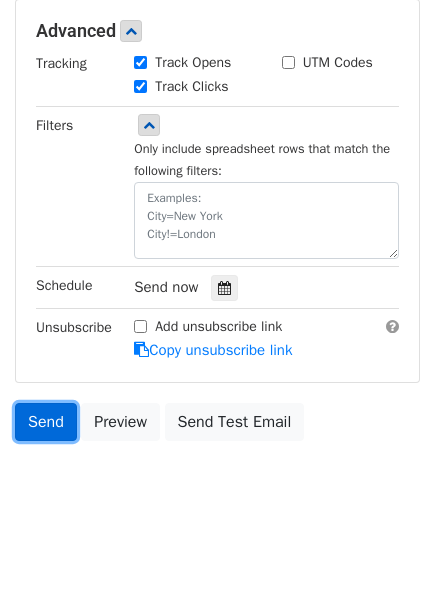 click on "Send" at bounding box center [46, 422] 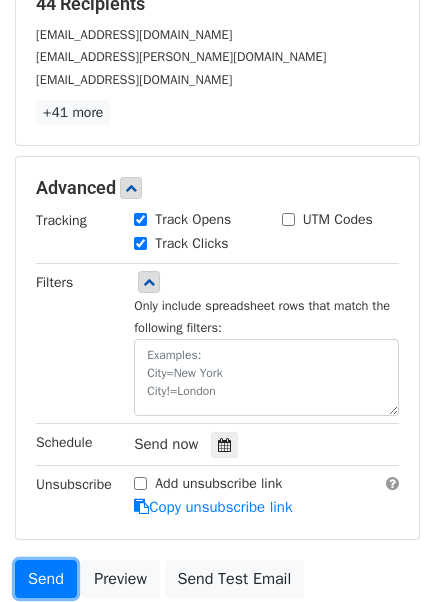 scroll, scrollTop: 322, scrollLeft: 0, axis: vertical 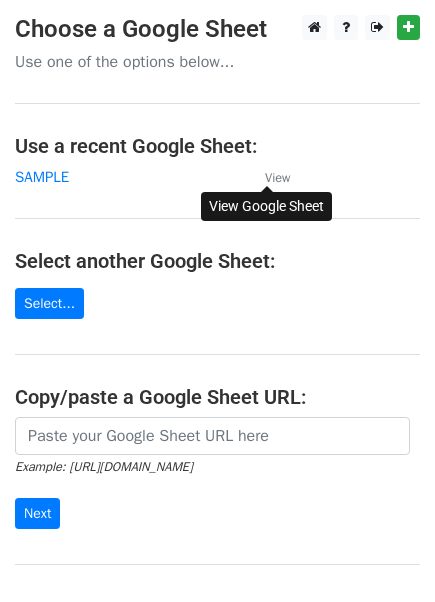 click on "View" at bounding box center [277, 178] 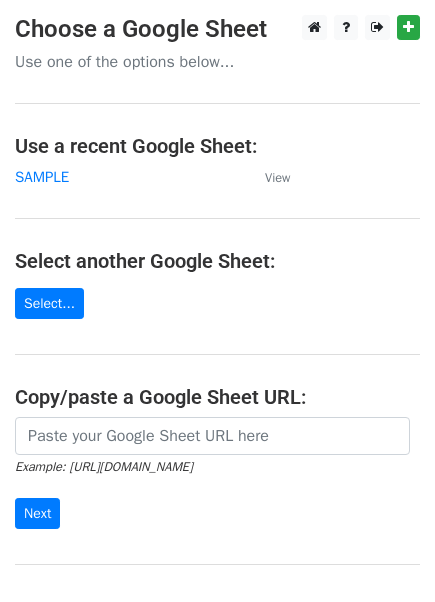 scroll, scrollTop: 0, scrollLeft: 0, axis: both 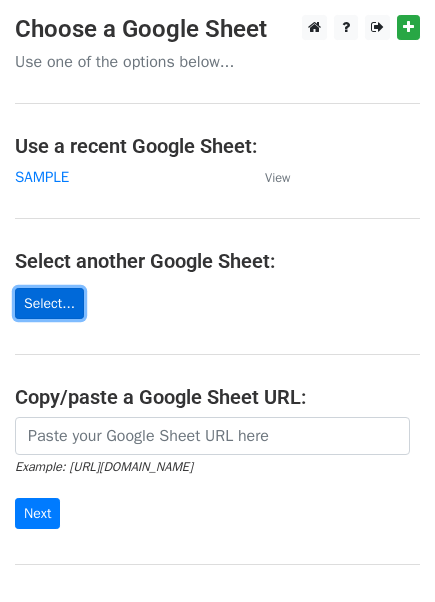 click on "Select..." at bounding box center (49, 303) 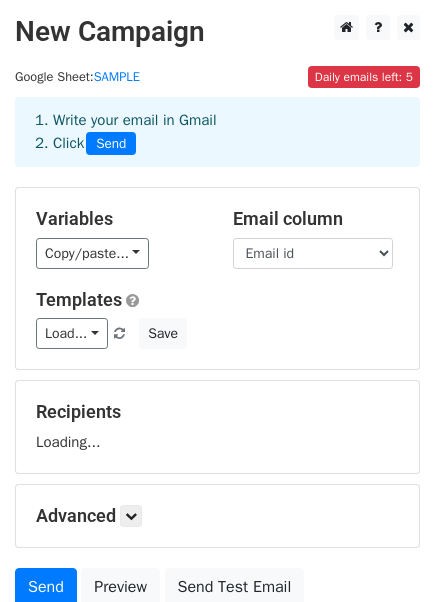 scroll, scrollTop: 0, scrollLeft: 0, axis: both 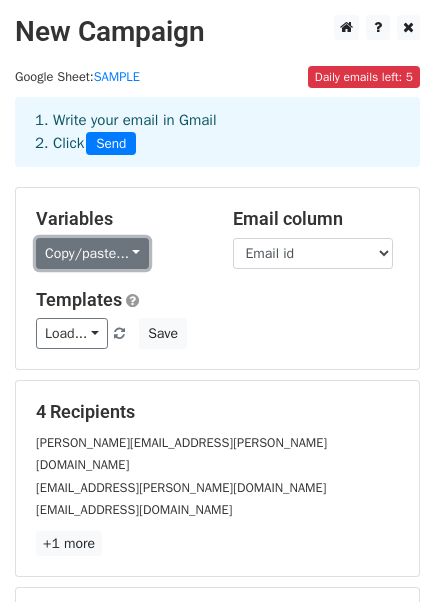 click on "Copy/paste..." at bounding box center [92, 253] 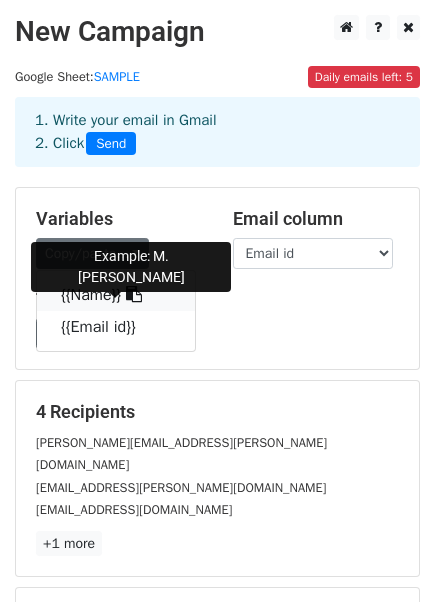 click on "{{Name}}" at bounding box center (116, 295) 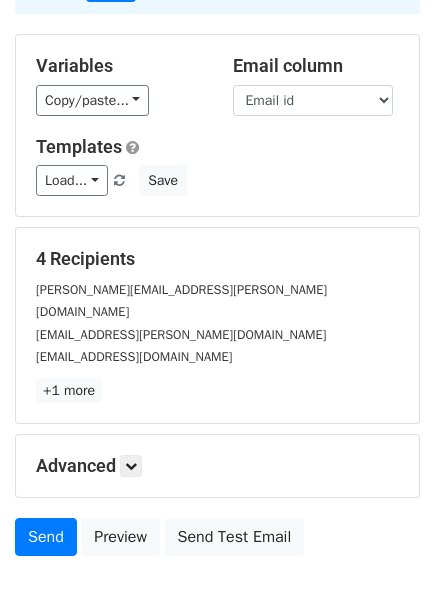 scroll, scrollTop: 248, scrollLeft: 0, axis: vertical 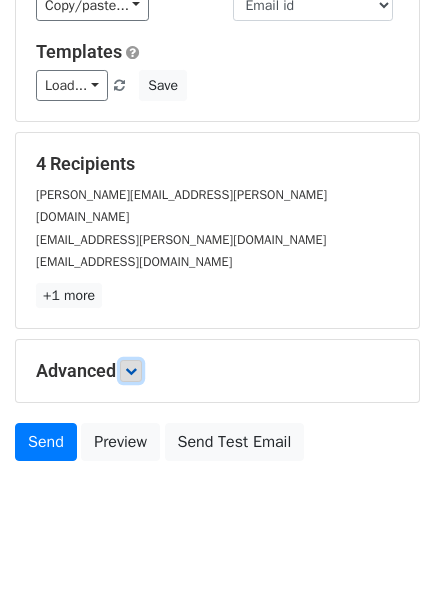 click at bounding box center [131, 371] 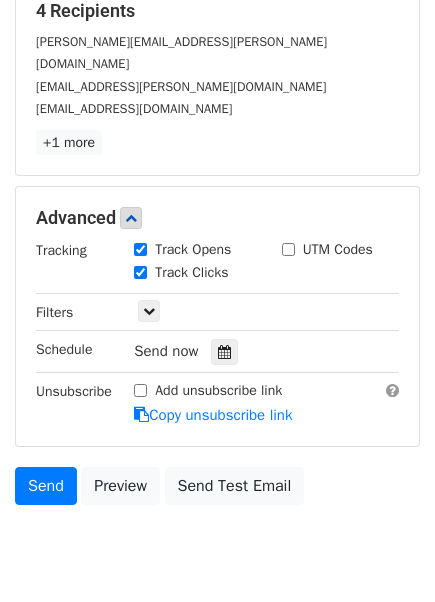 scroll, scrollTop: 442, scrollLeft: 0, axis: vertical 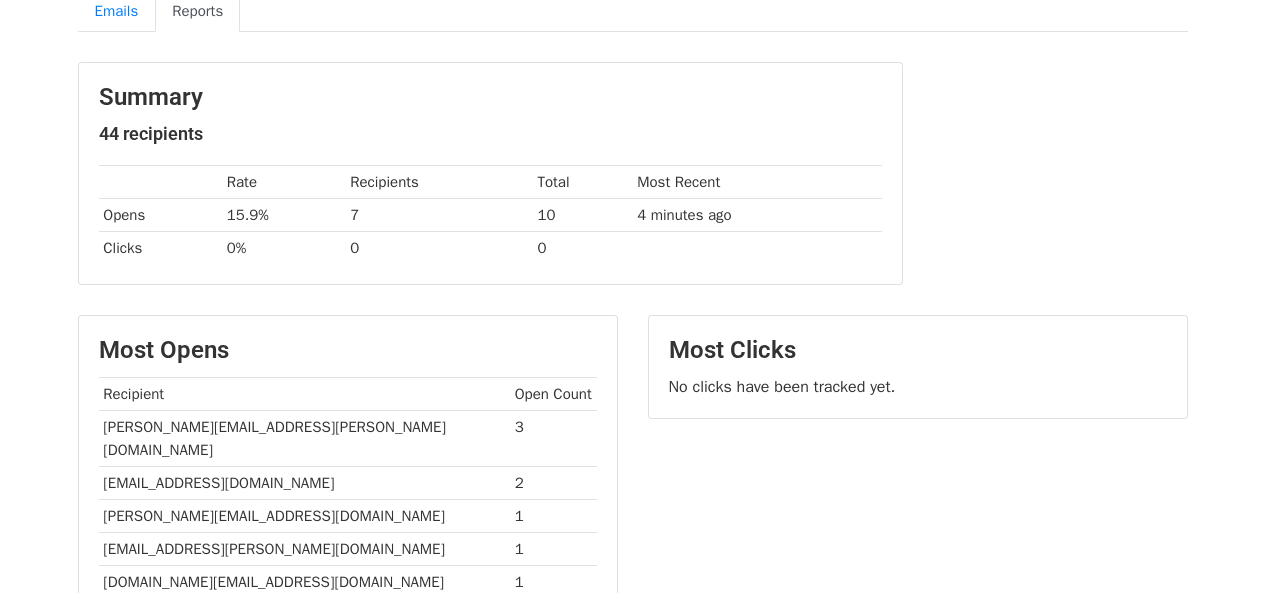 click on "Summary
44 recipients
Rate
Recipients
Total
Most Recent
Opens
15.9%
7
10
4 minutes ago
Clicks
0%
0
0" at bounding box center (490, 174) 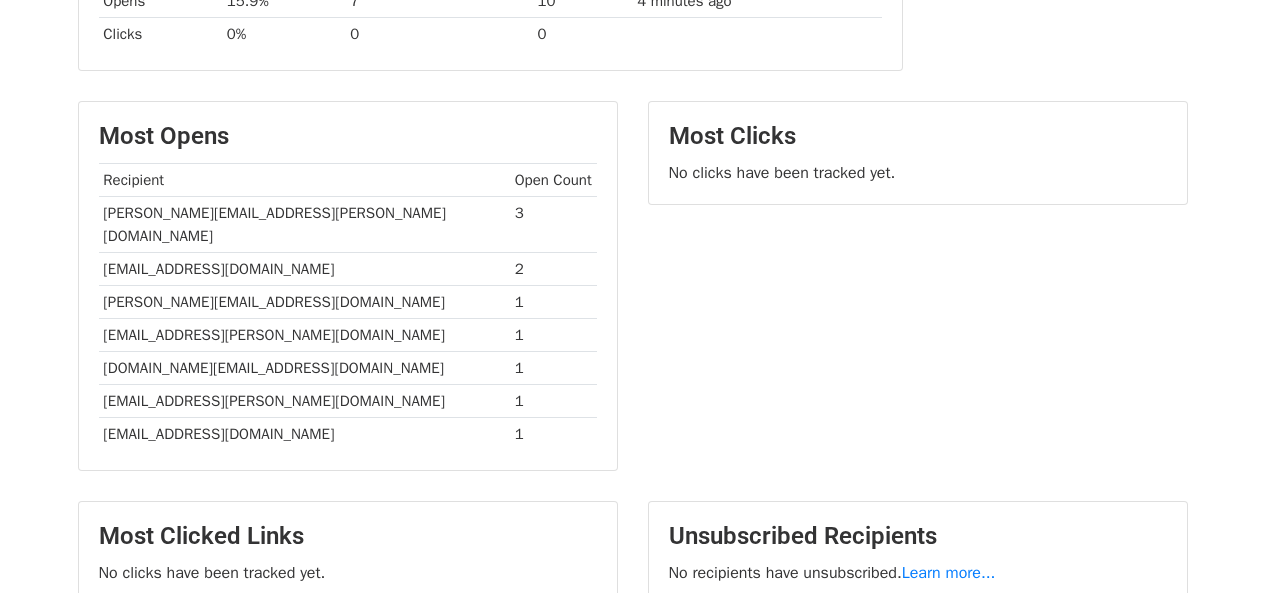 scroll, scrollTop: 444, scrollLeft: 0, axis: vertical 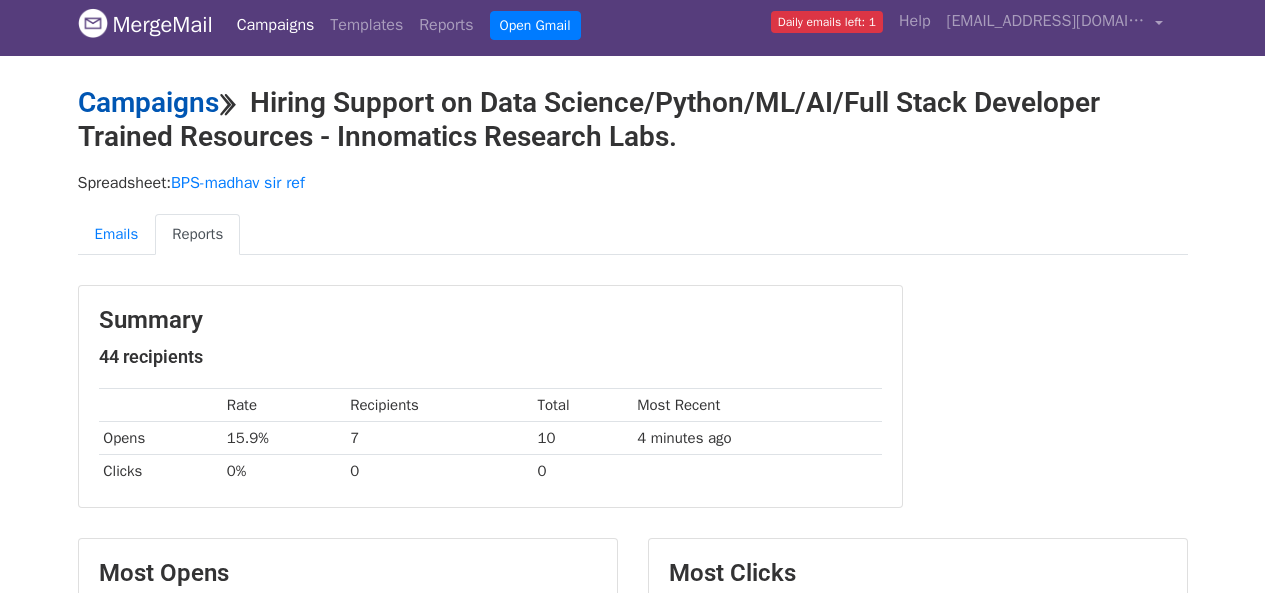 click on "Campaigns" at bounding box center [148, 102] 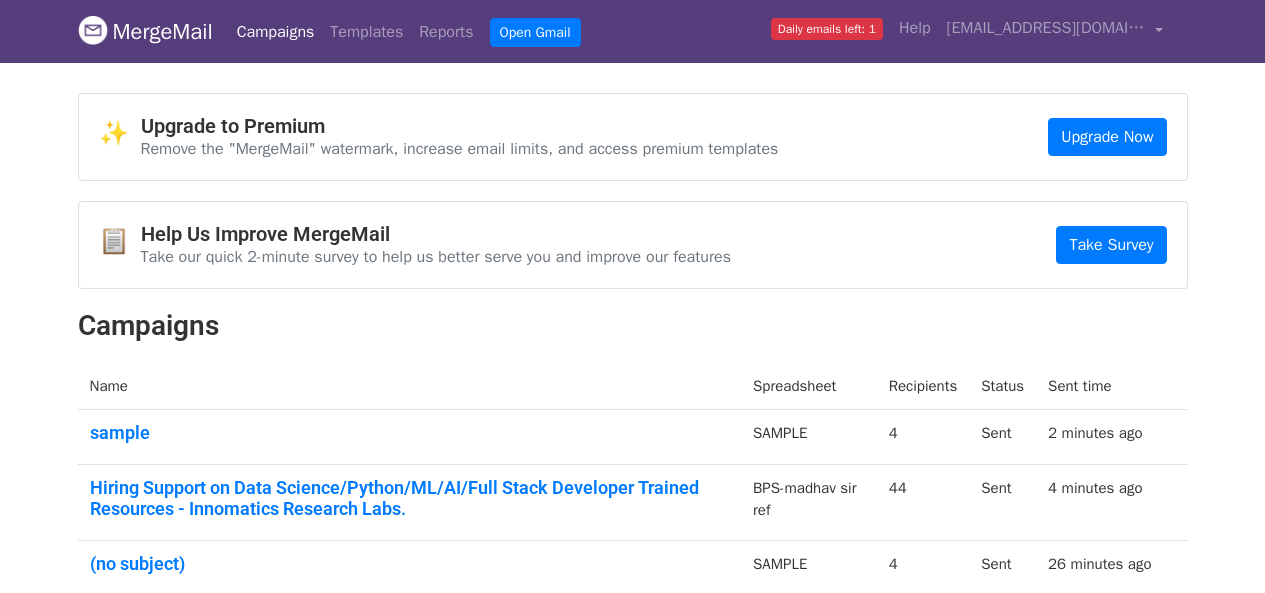 scroll, scrollTop: 0, scrollLeft: 0, axis: both 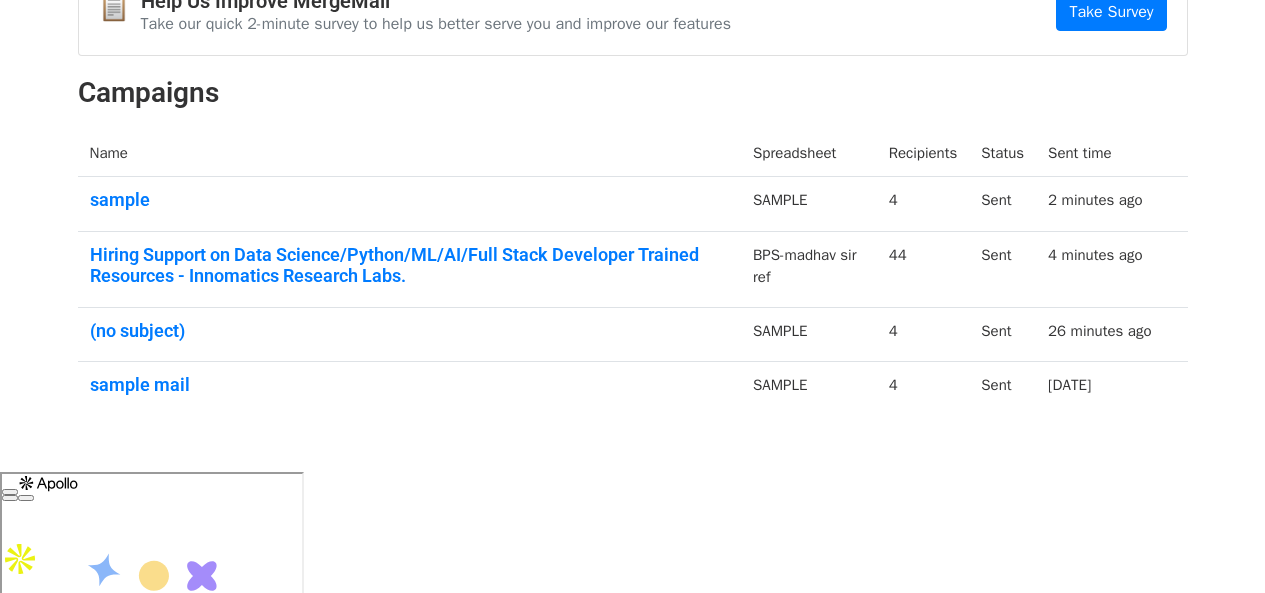 click on "sample" at bounding box center [410, 204] 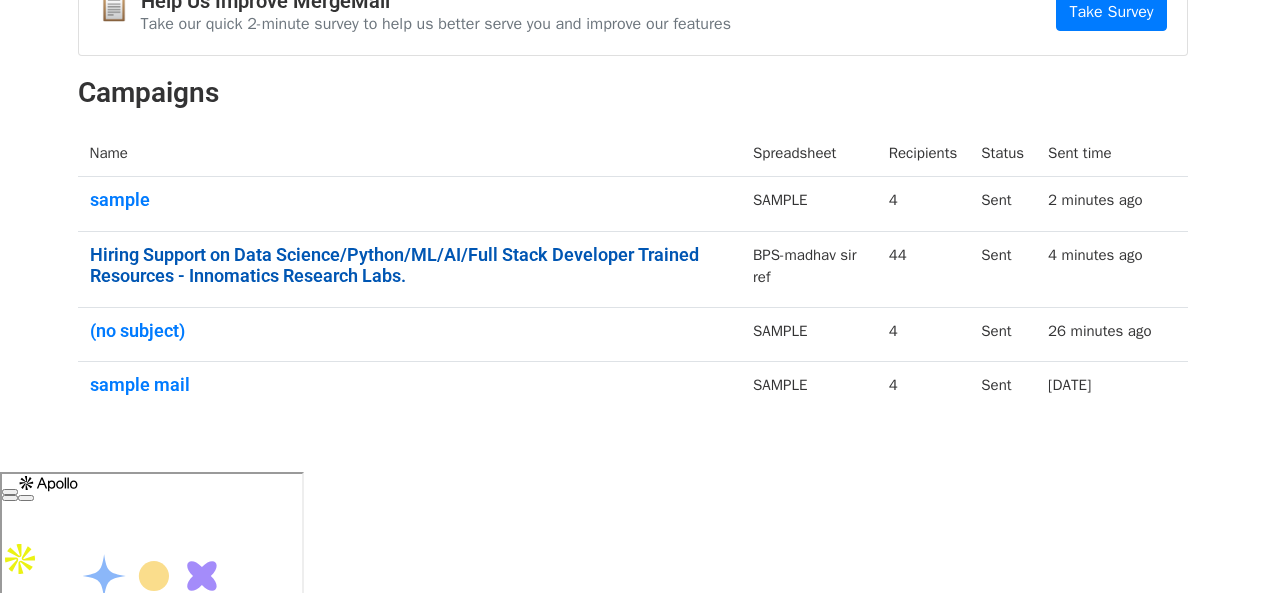 click on "Hiring Support on Data Science/Python/ML/AI/Full Stack Developer Trained Resources - Innomatics Research Labs." at bounding box center (410, 265) 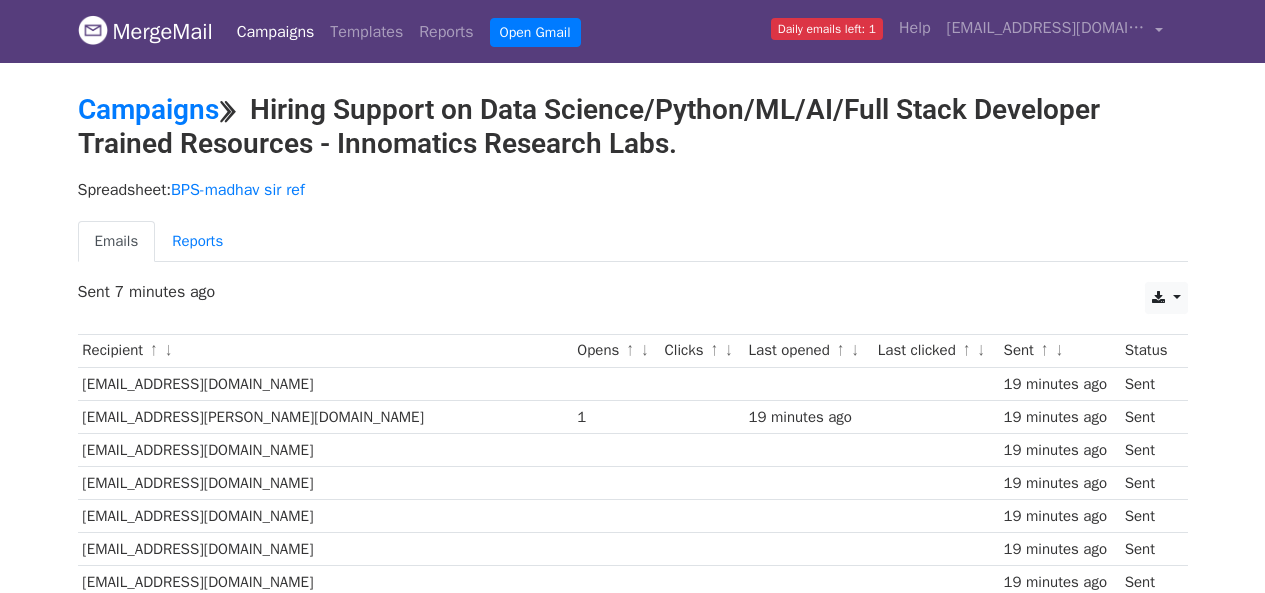 scroll, scrollTop: 0, scrollLeft: 0, axis: both 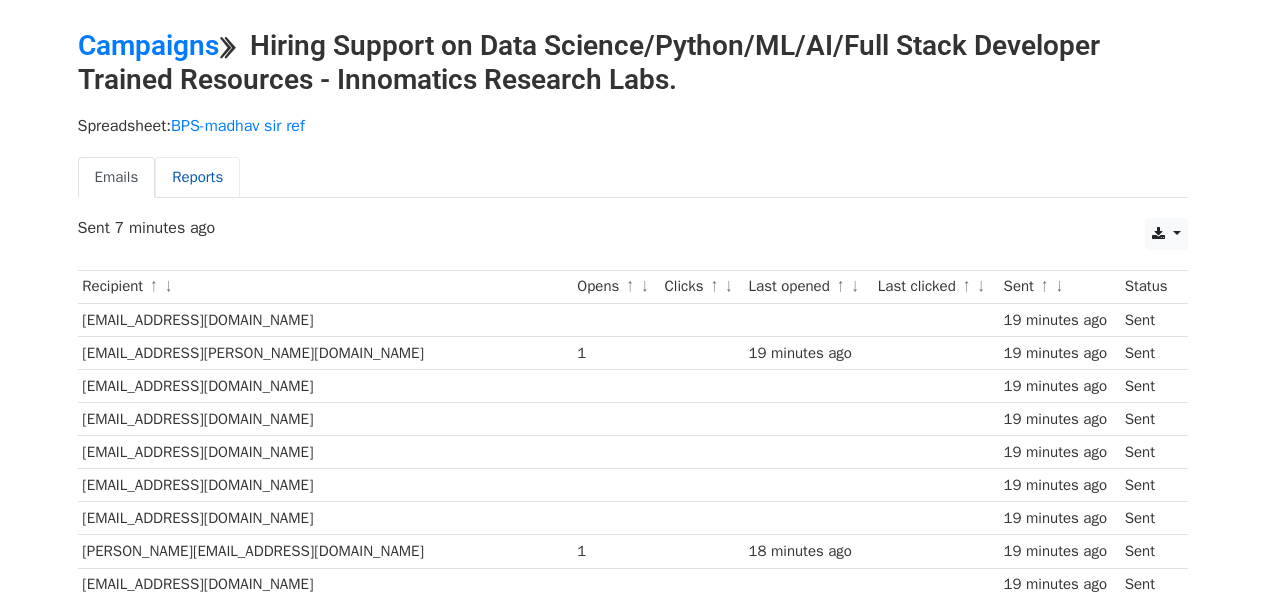 click on "Reports" at bounding box center [197, 177] 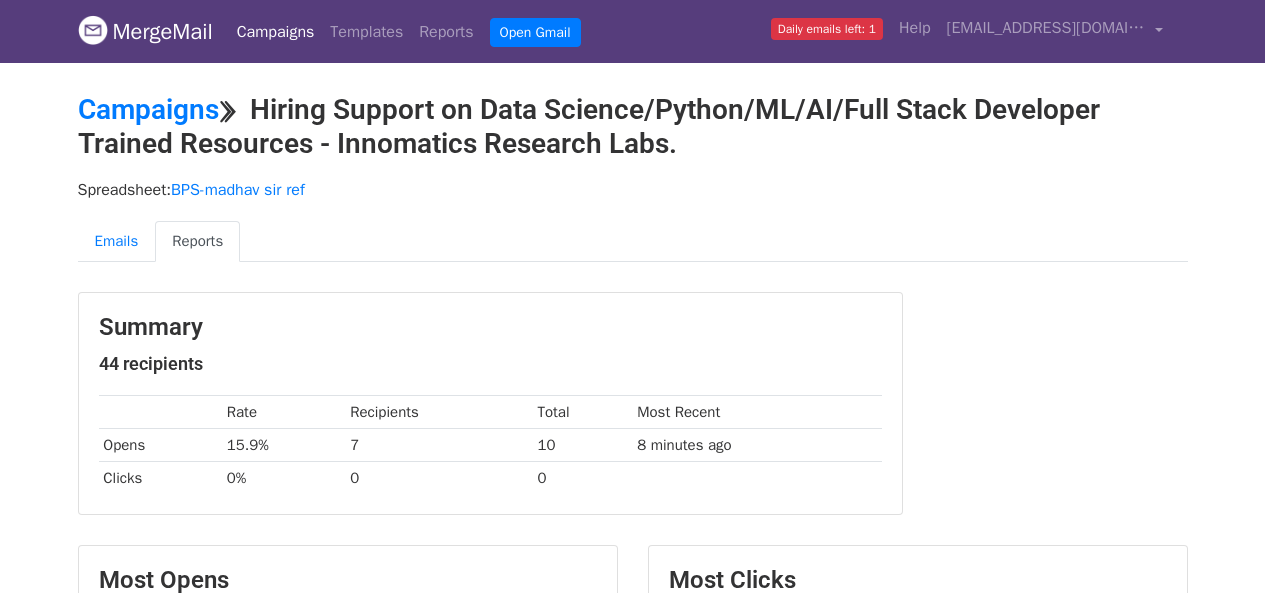 scroll, scrollTop: 0, scrollLeft: 0, axis: both 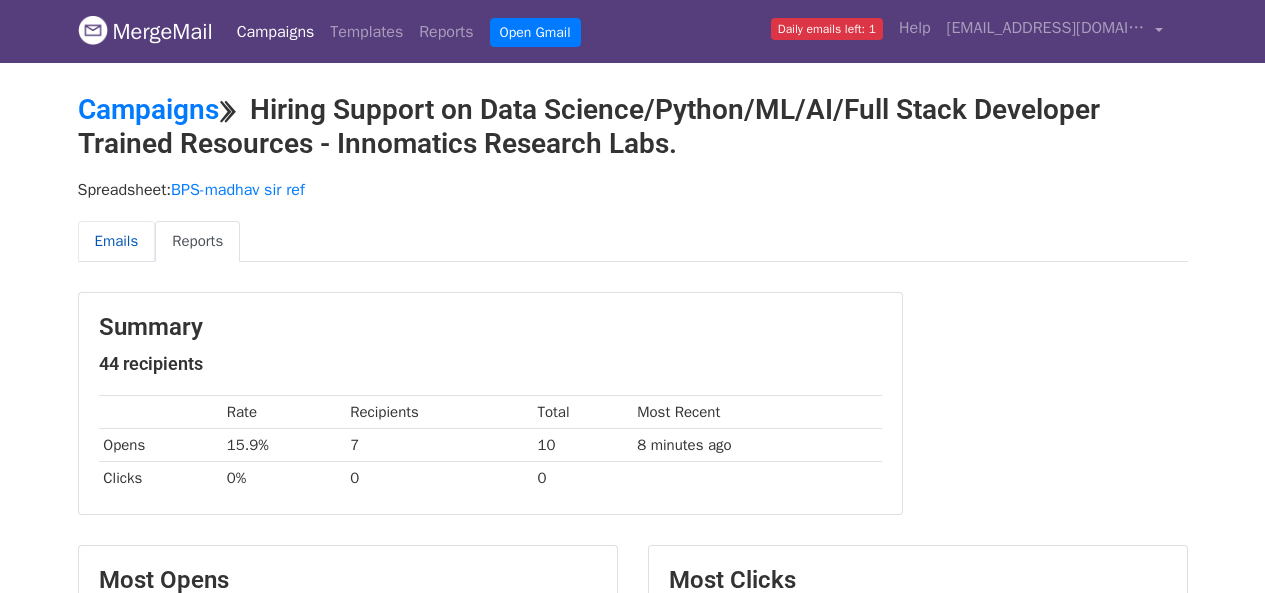 click on "Emails" at bounding box center [117, 241] 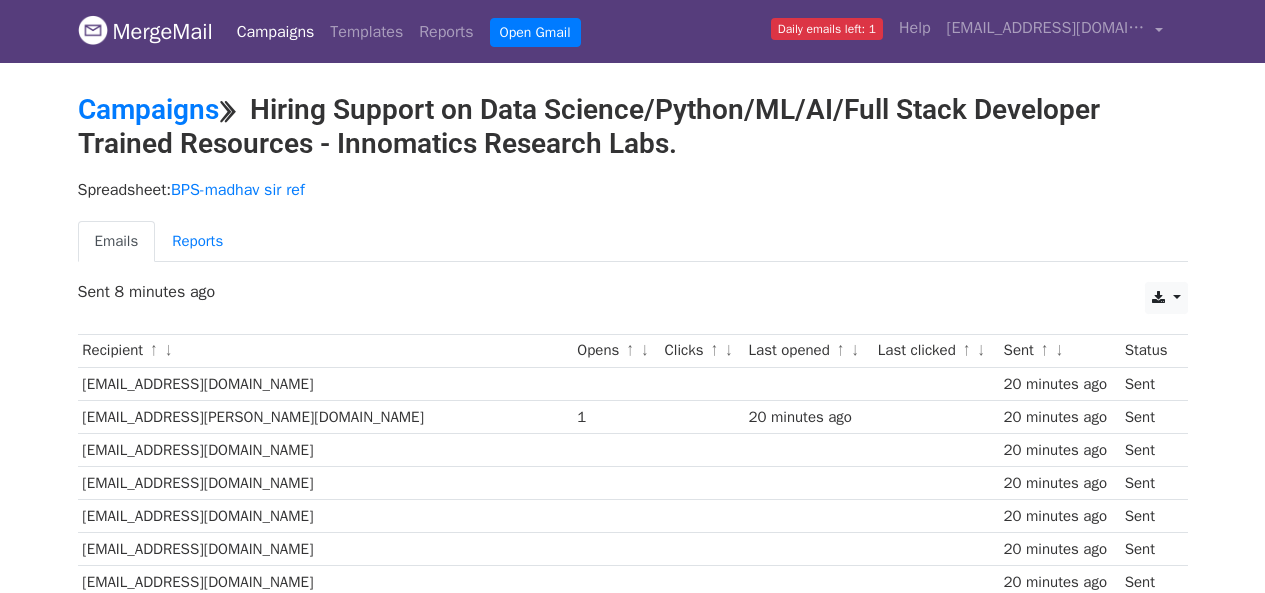 scroll, scrollTop: 0, scrollLeft: 0, axis: both 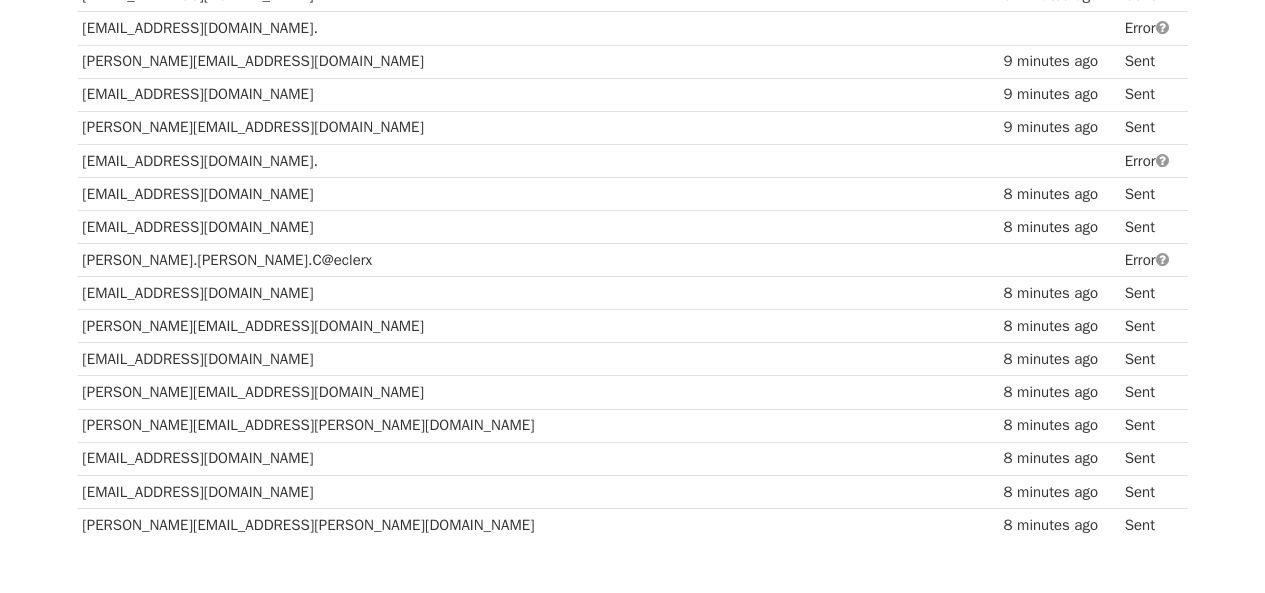 click on "yaminibutta@virtusa.com" at bounding box center (325, 293) 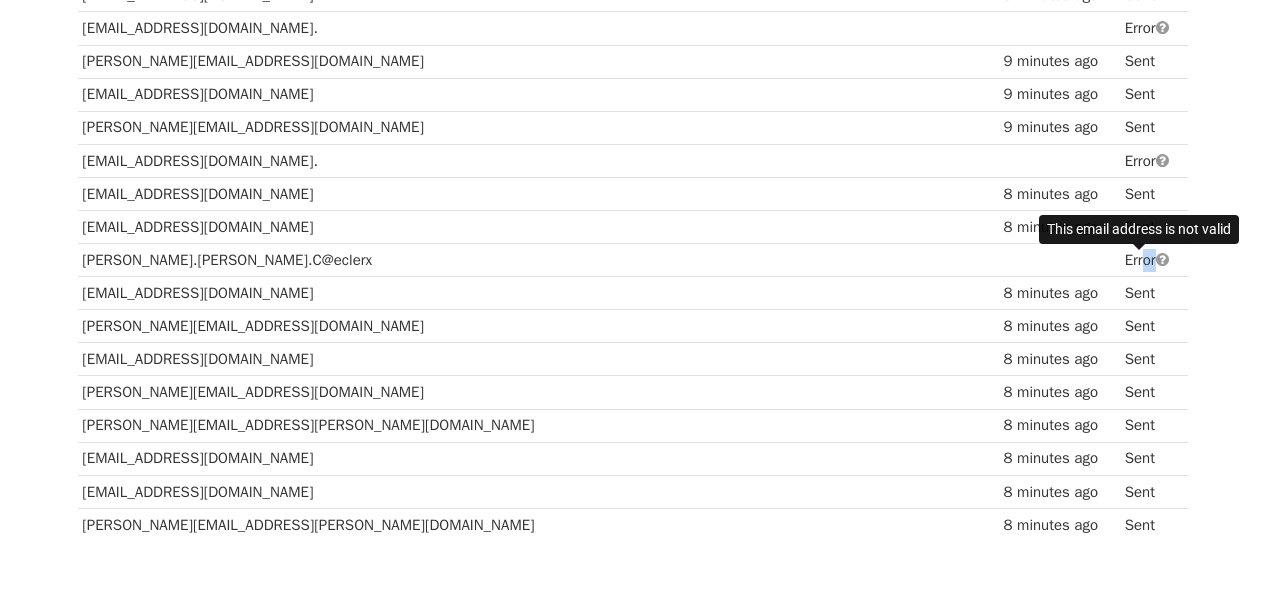 drag, startPoint x: 1109, startPoint y: 260, endPoint x: 1142, endPoint y: 259, distance: 33.01515 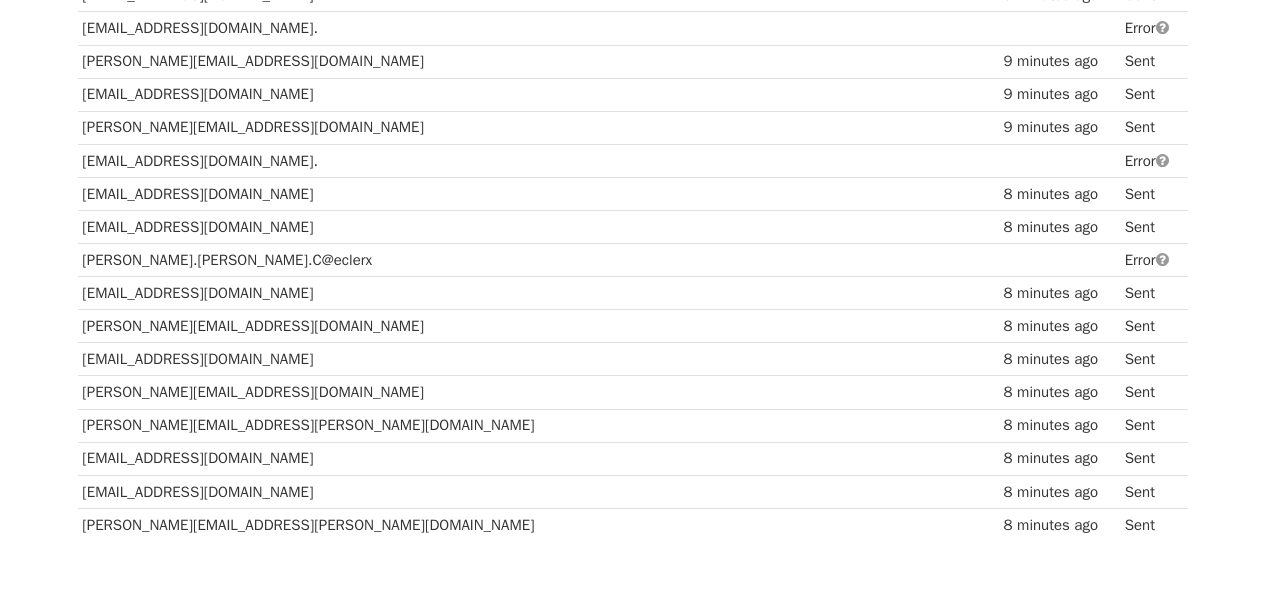 click at bounding box center [1162, 259] 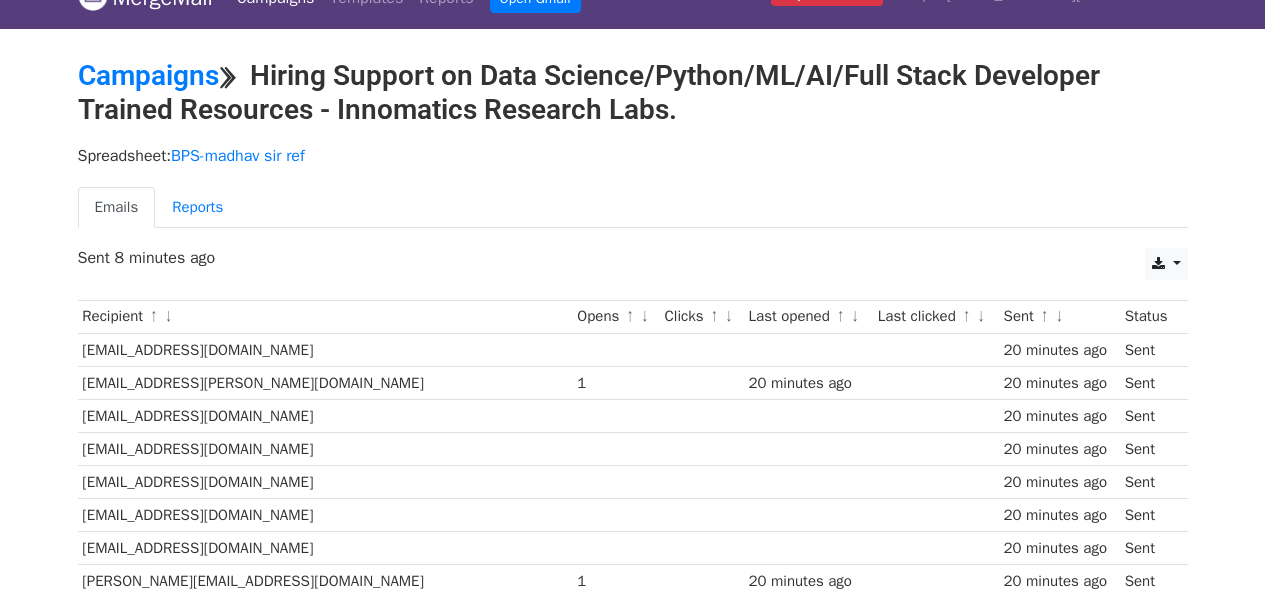 scroll, scrollTop: 0, scrollLeft: 0, axis: both 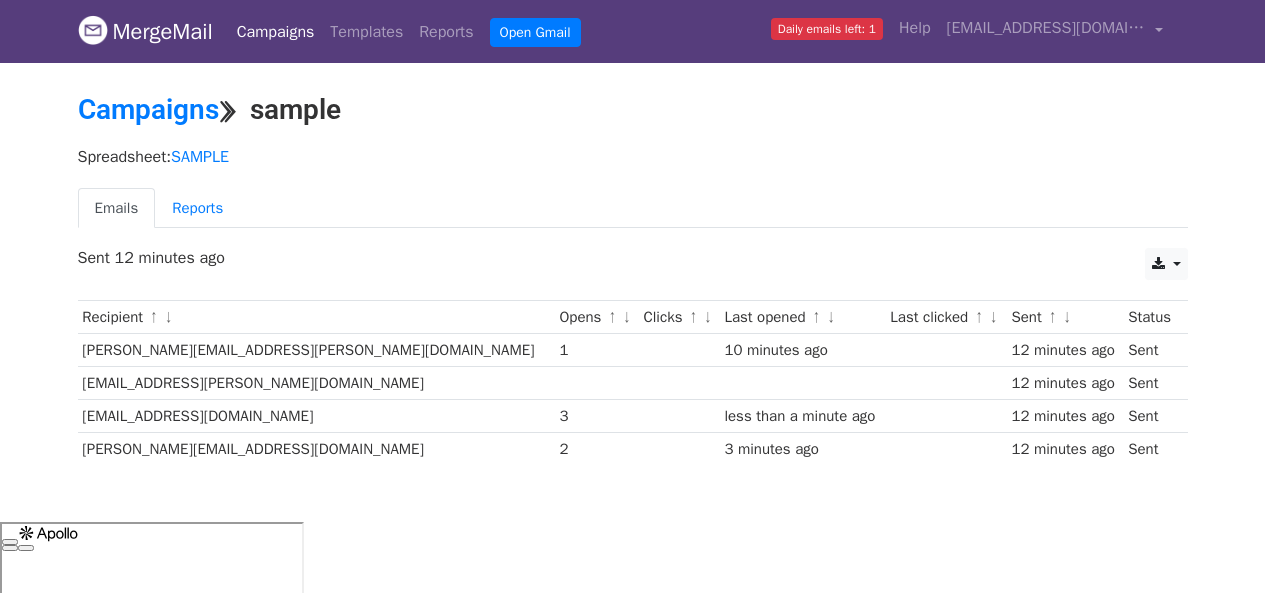 click on "↓" at bounding box center (993, 318) 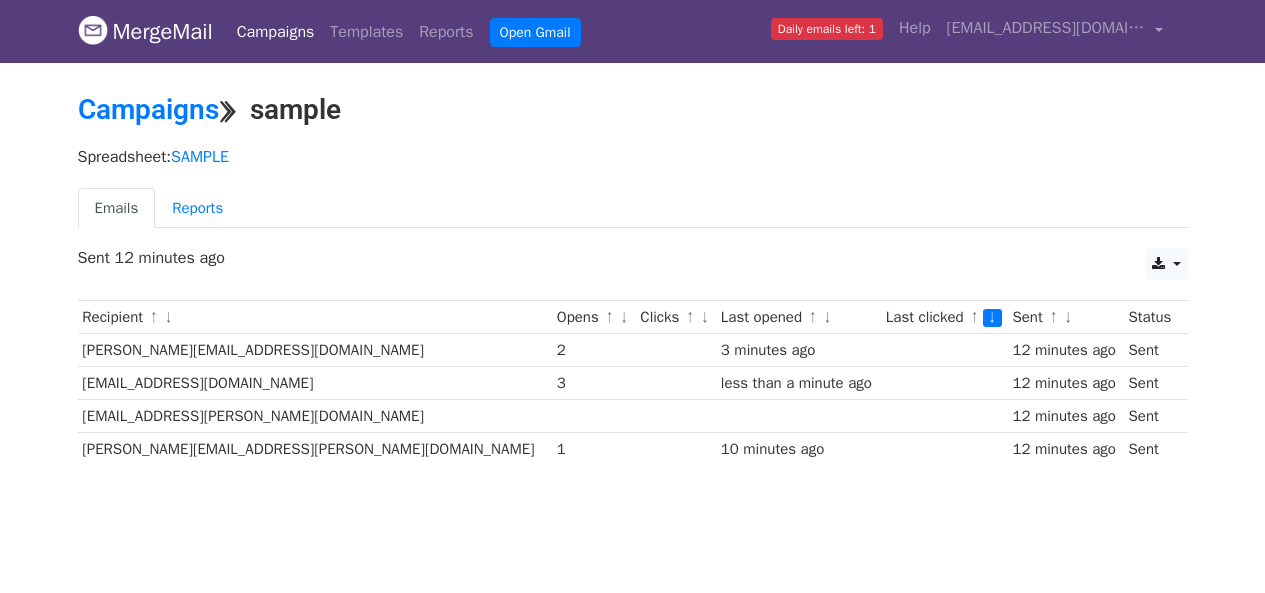 scroll, scrollTop: 0, scrollLeft: 0, axis: both 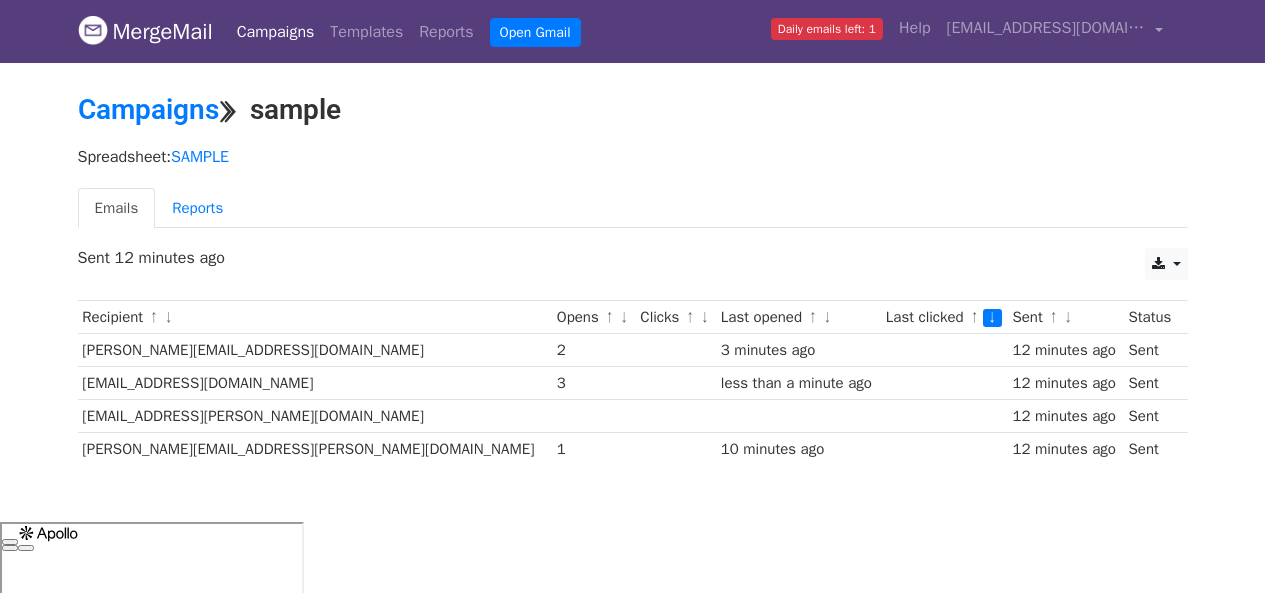 click on "CSV
Excel
Sent
12 minutes ago" at bounding box center [633, 269] 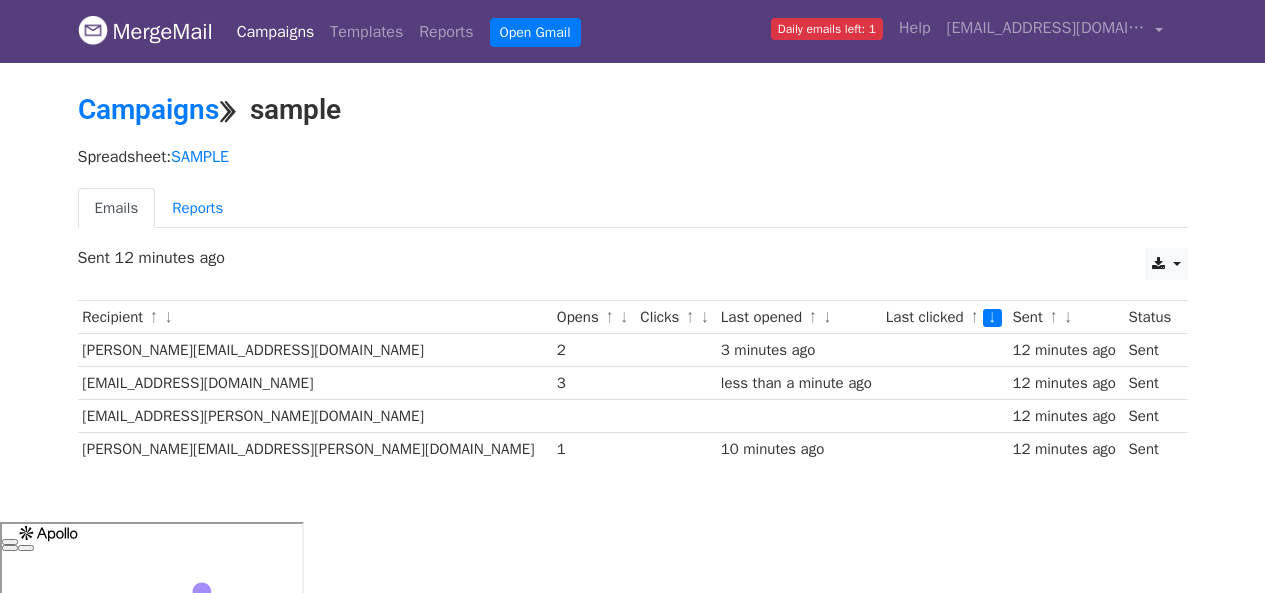 click on "CSV
Excel
Sent
12 minutes ago" at bounding box center (633, 269) 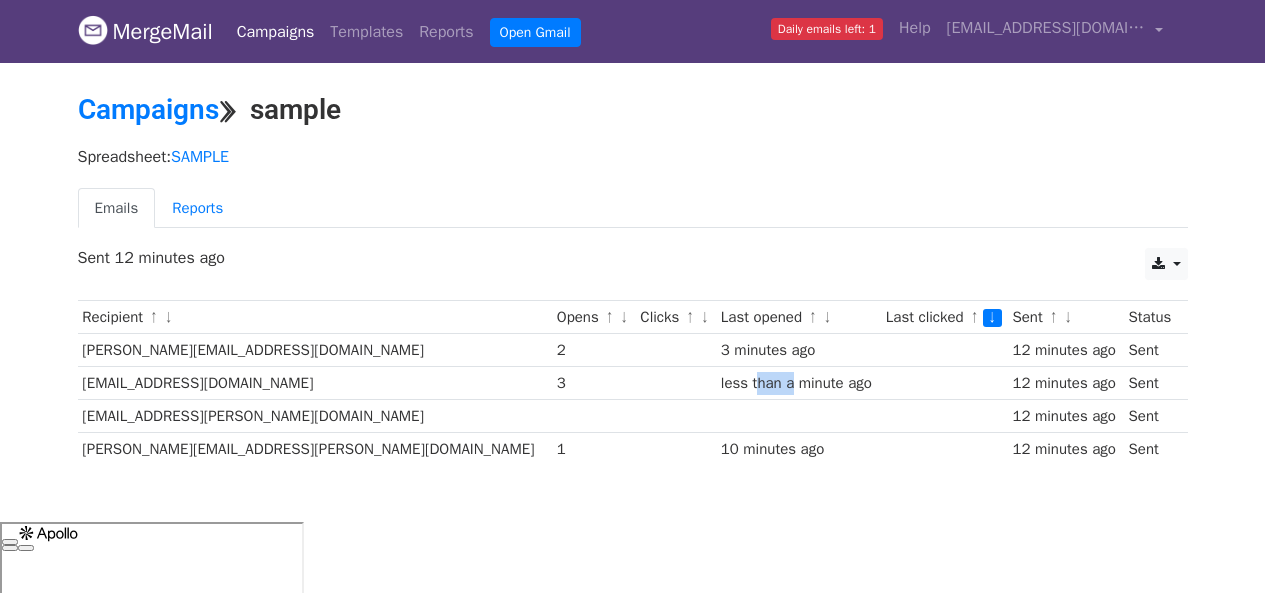 drag, startPoint x: 680, startPoint y: 376, endPoint x: 649, endPoint y: 383, distance: 31.780497 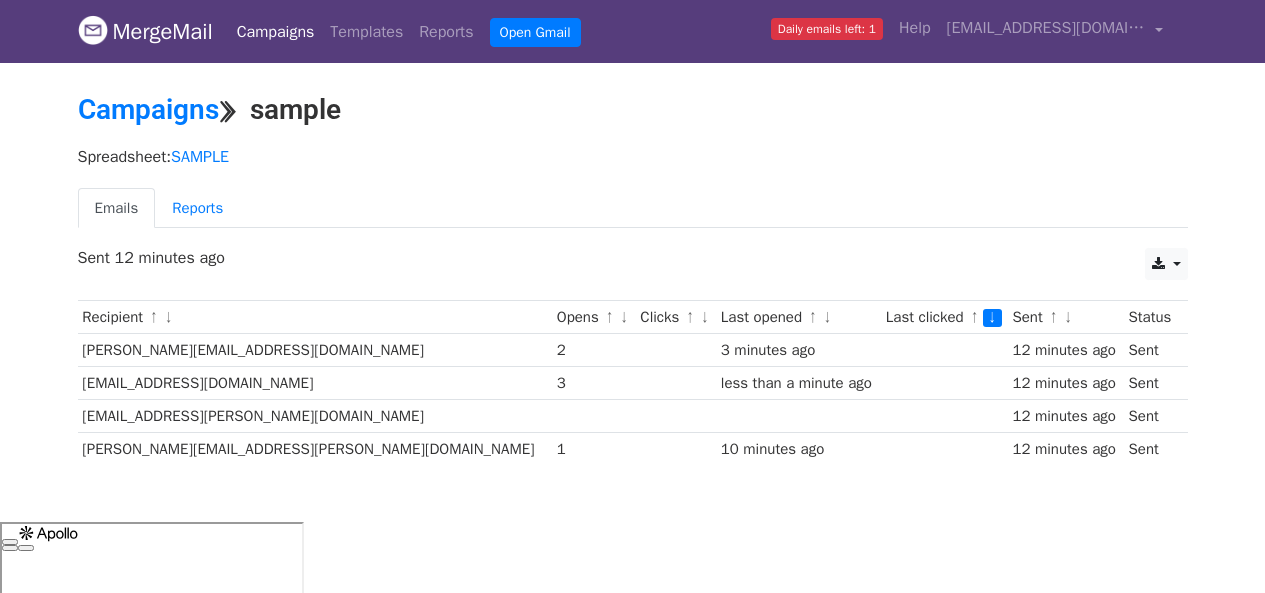 click on "less than a minute ago" at bounding box center [798, 383] 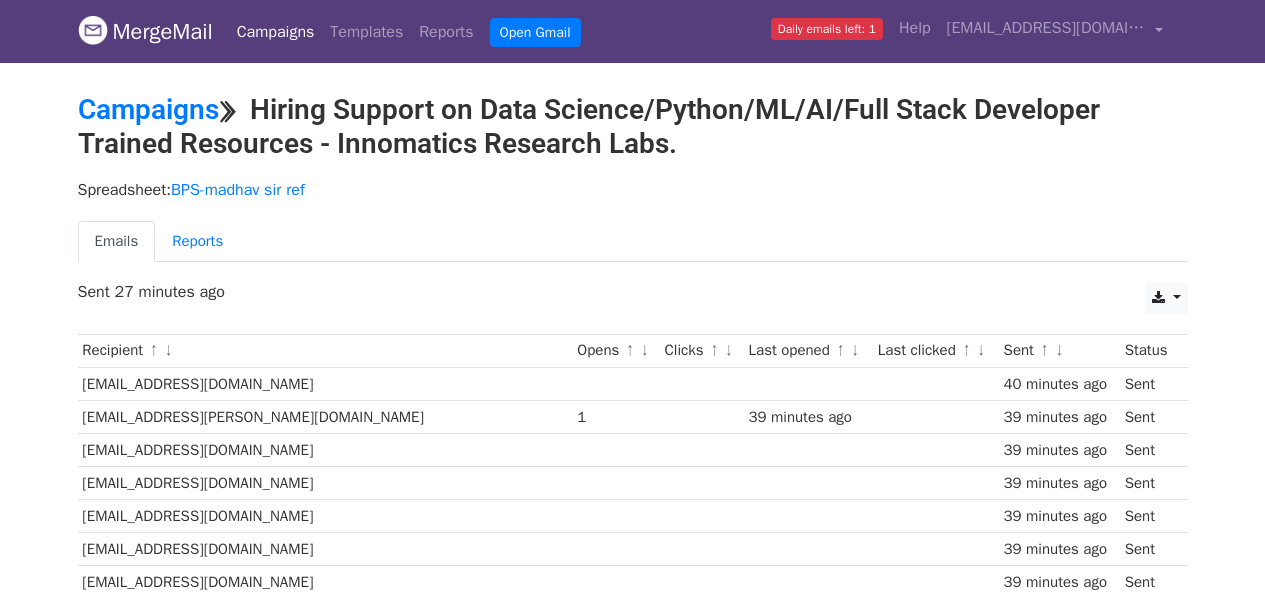 scroll, scrollTop: 0, scrollLeft: 0, axis: both 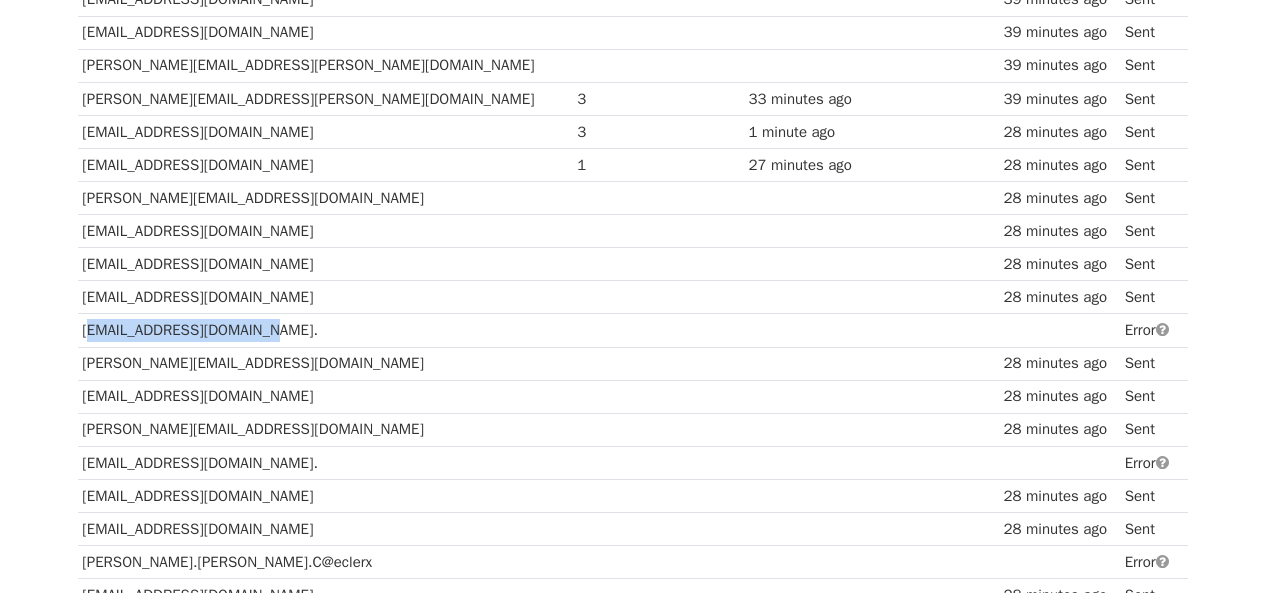 drag, startPoint x: 269, startPoint y: 328, endPoint x: 82, endPoint y: 330, distance: 187.0107 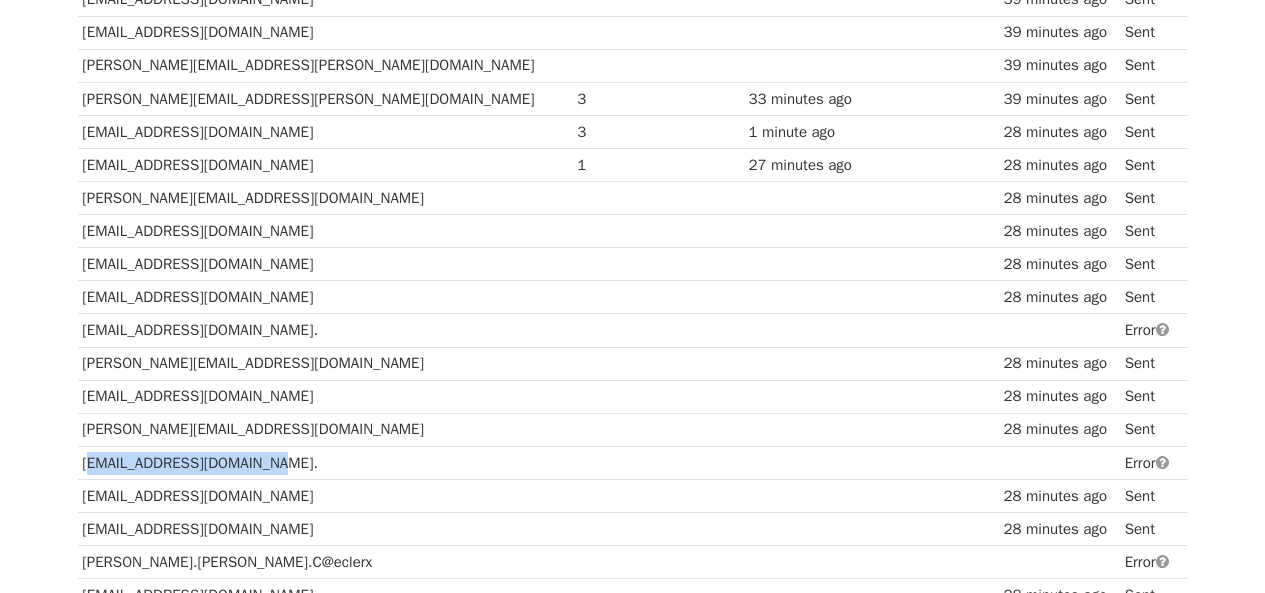 drag, startPoint x: 274, startPoint y: 466, endPoint x: 83, endPoint y: 466, distance: 191 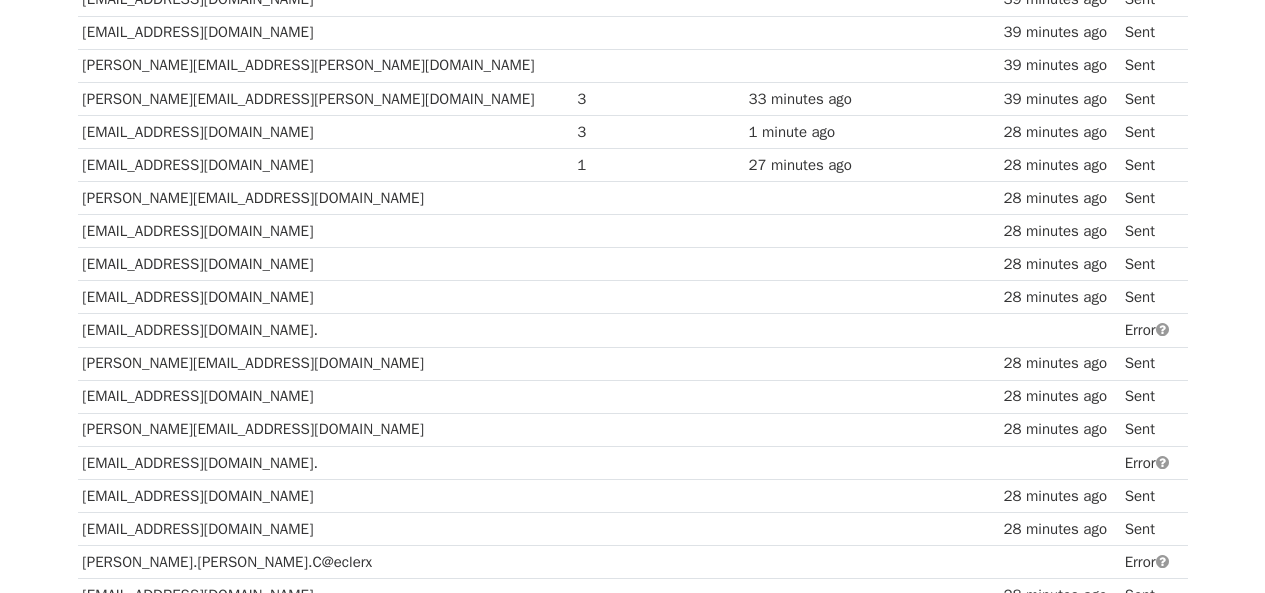 click on "27 minutes ago" at bounding box center (809, 165) 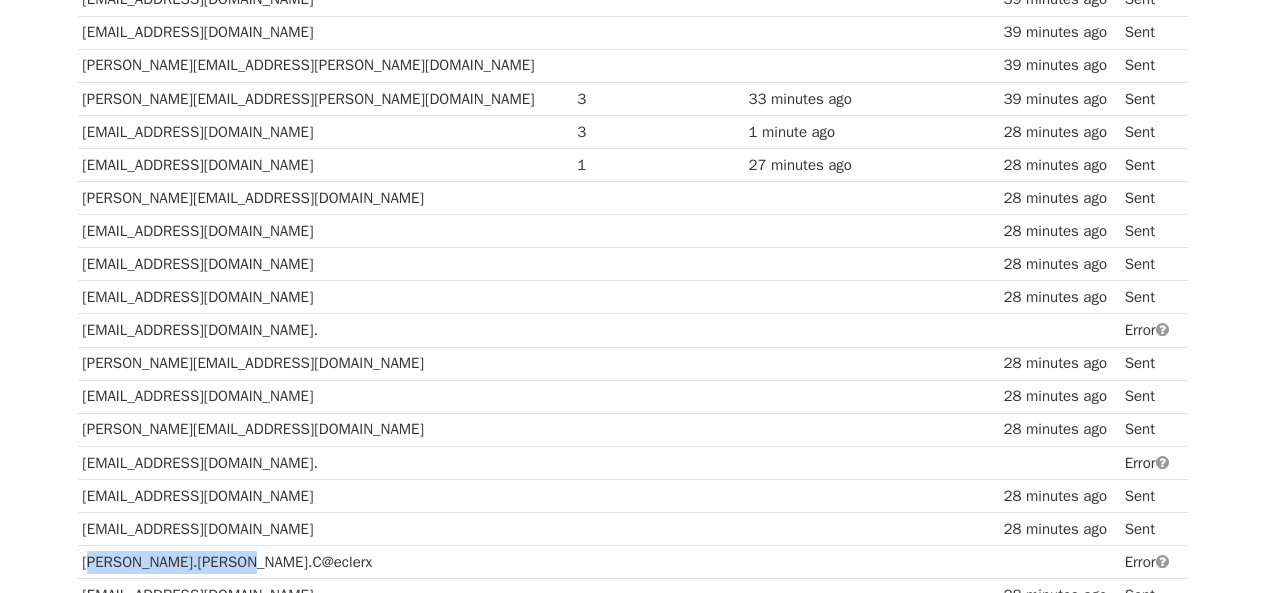 drag, startPoint x: 248, startPoint y: 561, endPoint x: 80, endPoint y: 560, distance: 168.00298 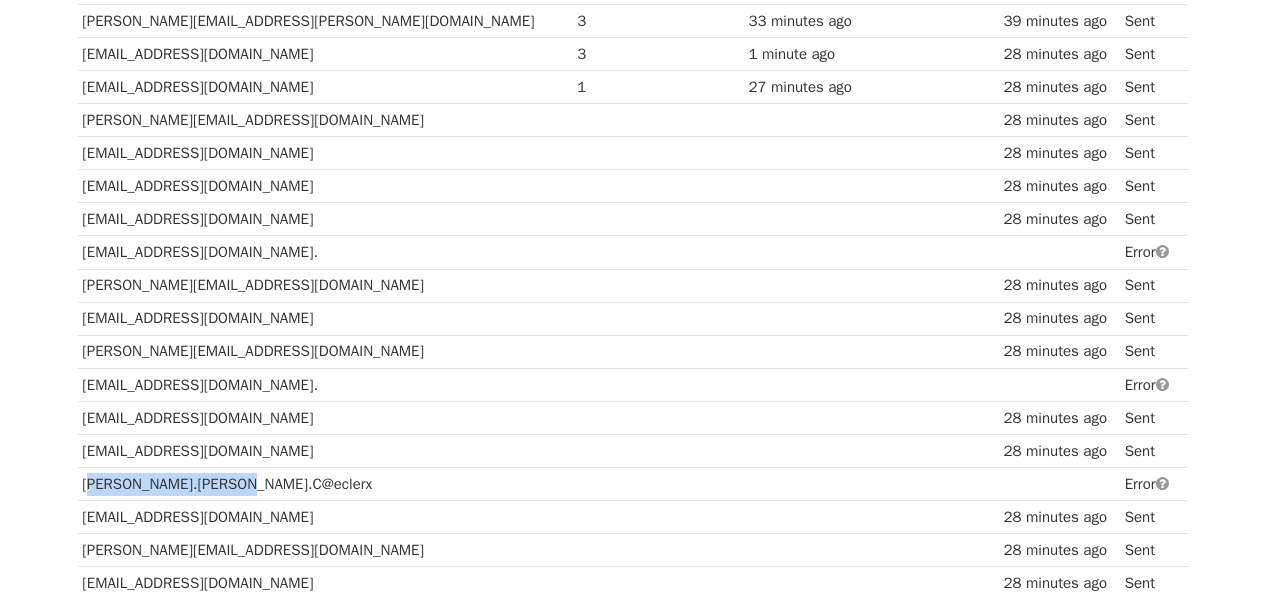 scroll, scrollTop: 1058, scrollLeft: 0, axis: vertical 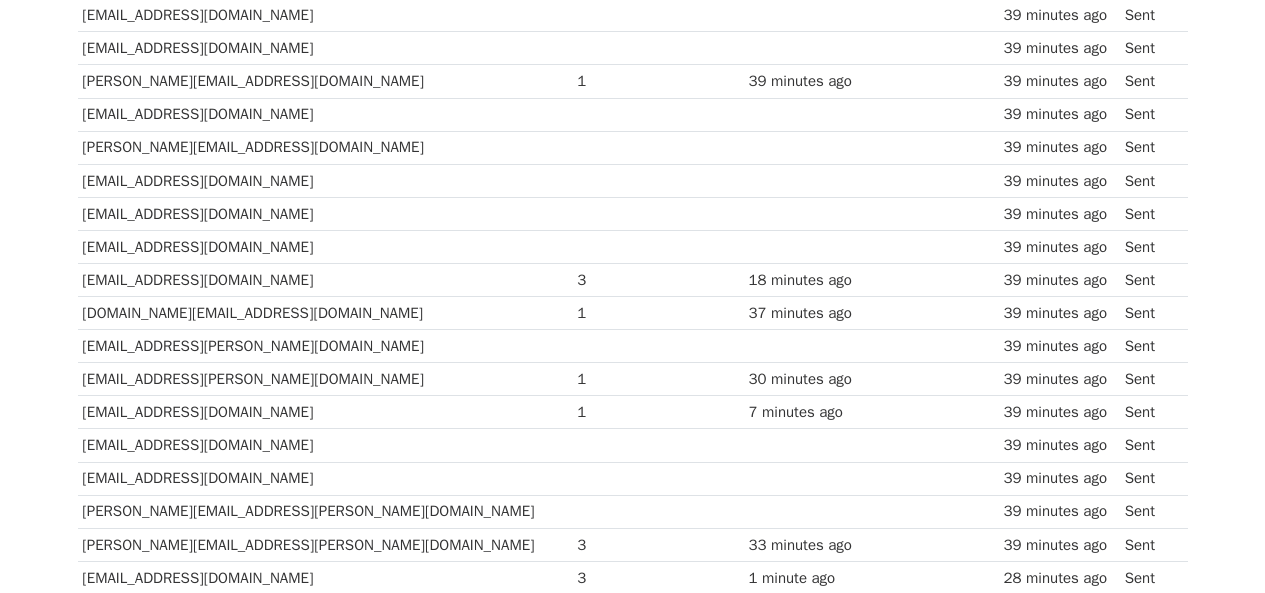 click on "Recipient
↑
↓
Opens
↑
↓
Clicks
↑
↓
Last opened
↑
↓
Last clicked
↑
↓
Sent
↑
↓
Status
khan124neha@gmail.com
40 minutes ago
Sent
kmmahima.prajapati@hcltech.com
1
39 minutes ago
39 minutes ago
Sent
siddharthkadarla@gmail.com
39 minutes ago
Sent
sadhgun22@gmail.com
39 minutes ago
Sent
madishettyniveditha28@gmail.com
39 minutes ago
Sent
mabunnisa115@gmail.com
39 minutes ago
Sent
reelaxmibharwaj@gmail.com
39 minutes ago
Sent
Nandakumar.a@larsentoubro.com
1
39 minutes ago
39 minutes ago
Sent
uday.porika@ril.com" at bounding box center (633, 544) 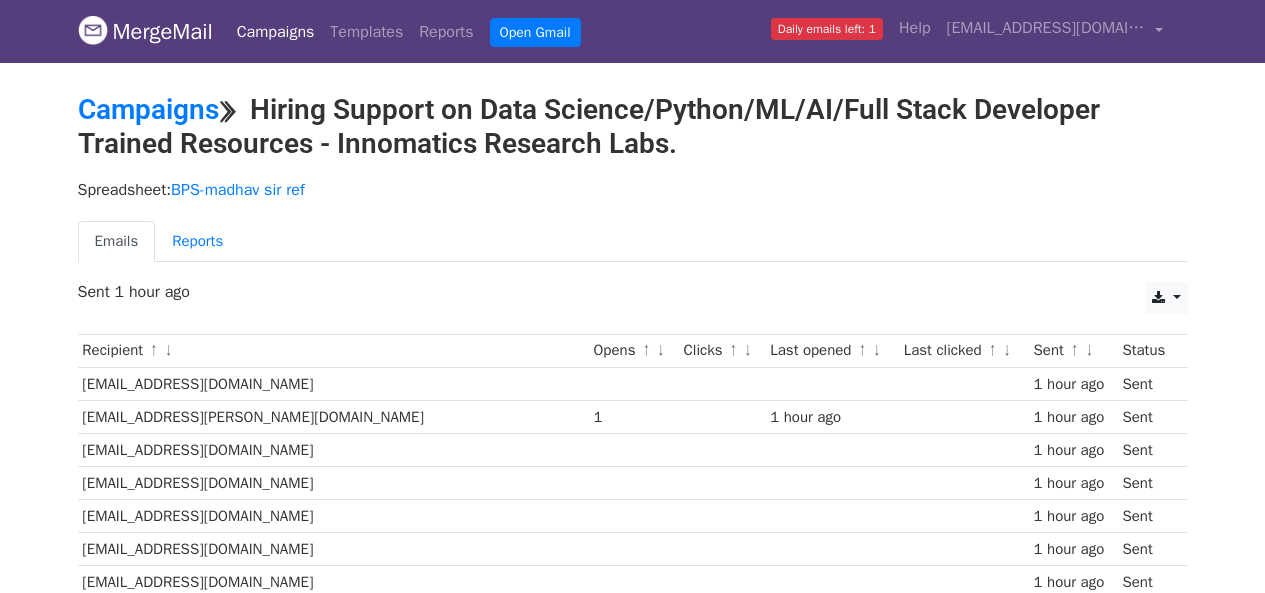 scroll, scrollTop: 0, scrollLeft: 0, axis: both 